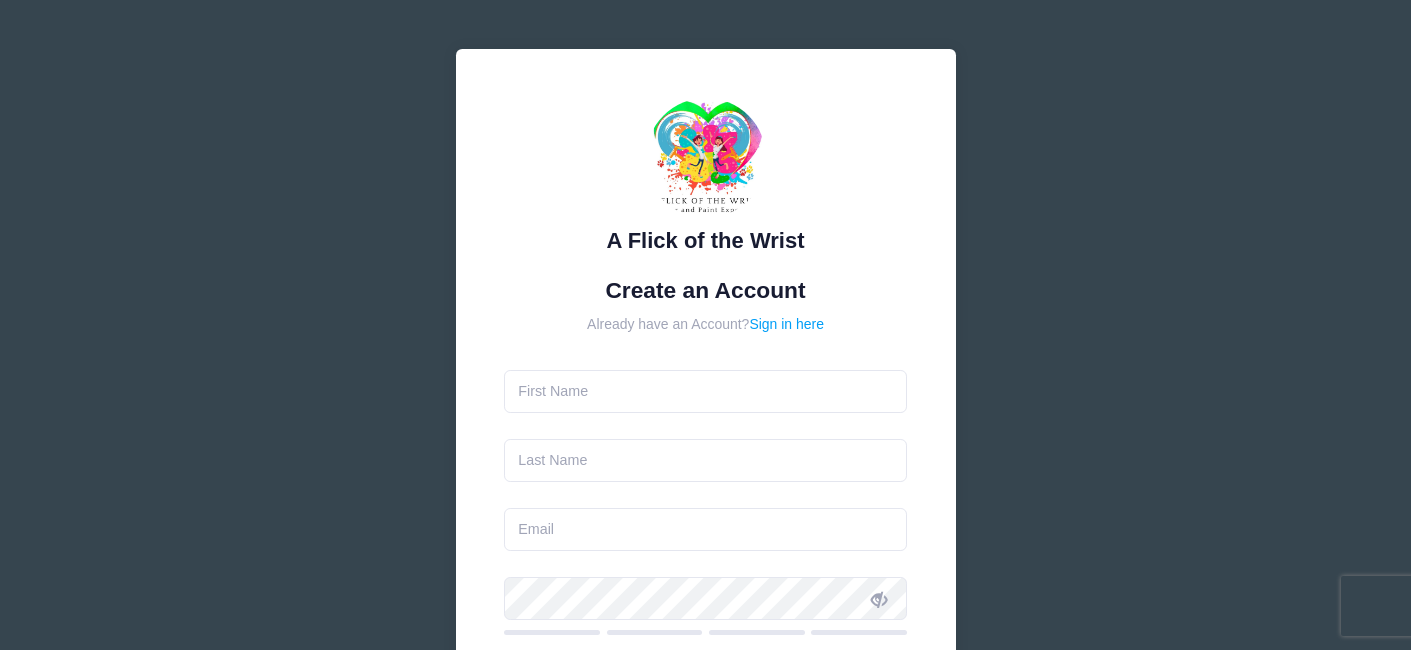 scroll, scrollTop: 0, scrollLeft: 0, axis: both 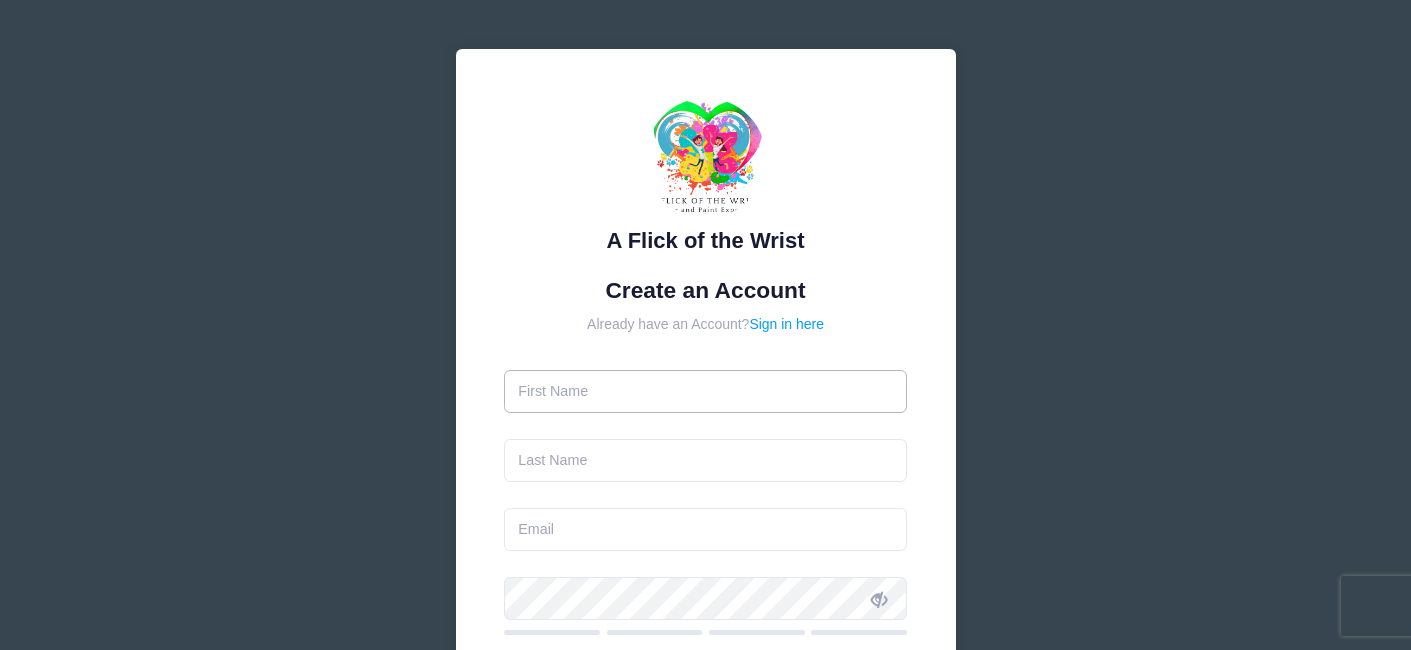 click at bounding box center (705, 391) 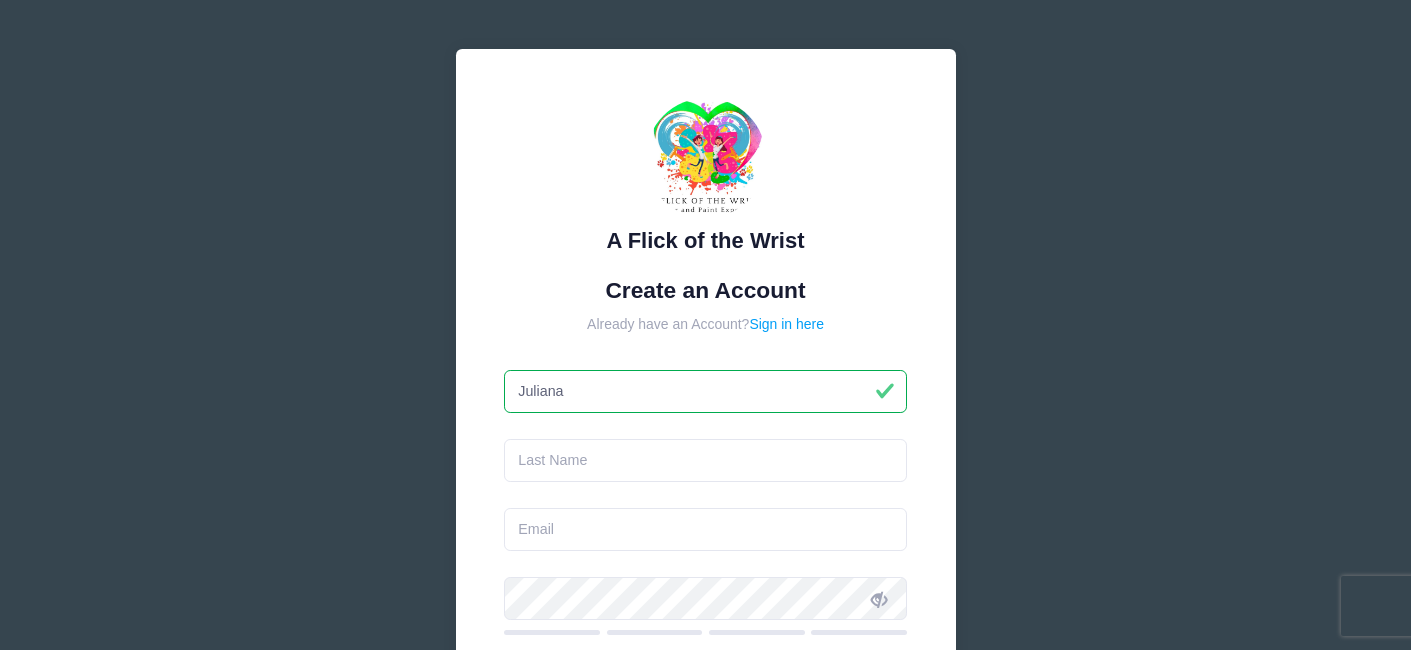 type on "Juliana" 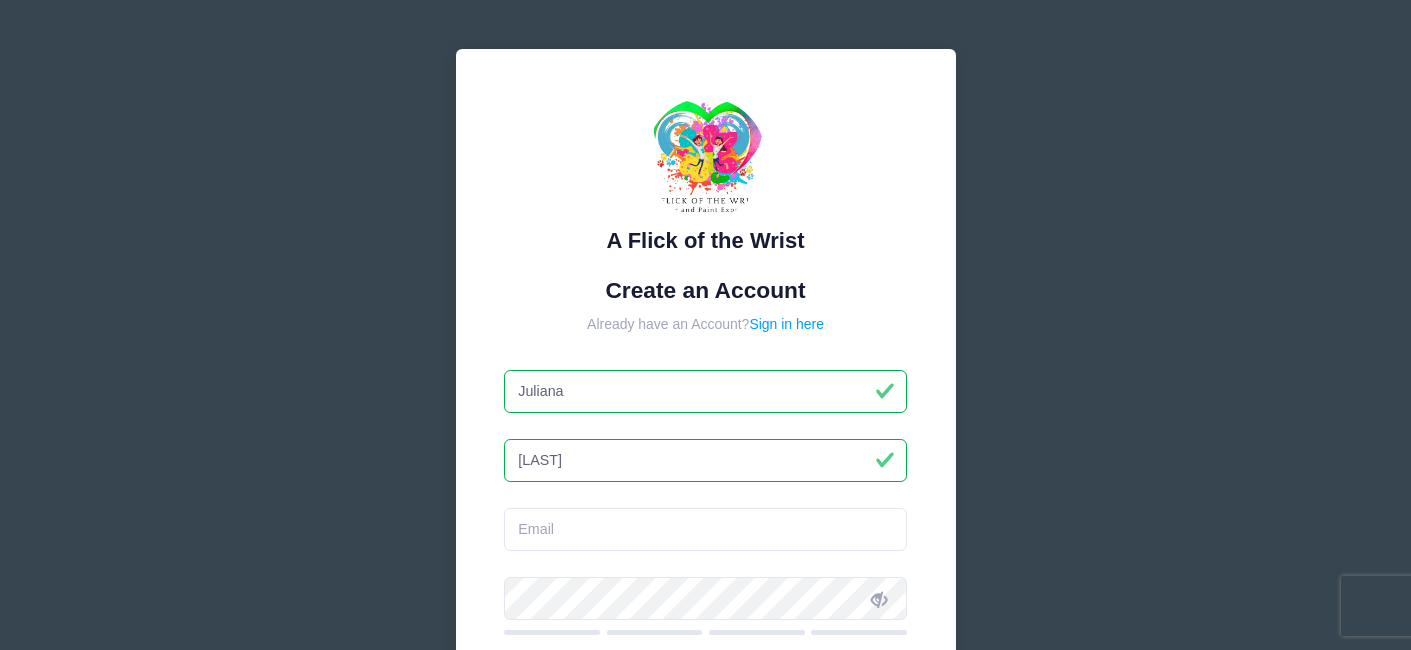 type on "[LAST]" 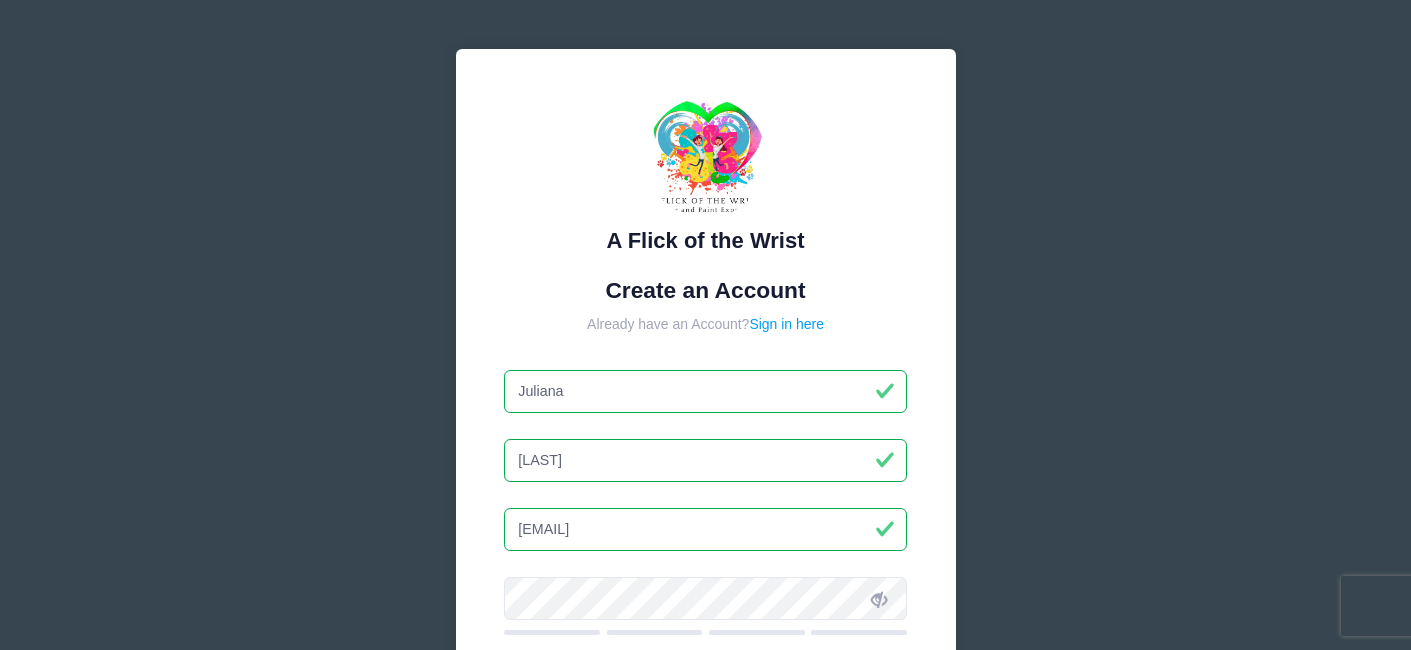 type on "[EMAIL]" 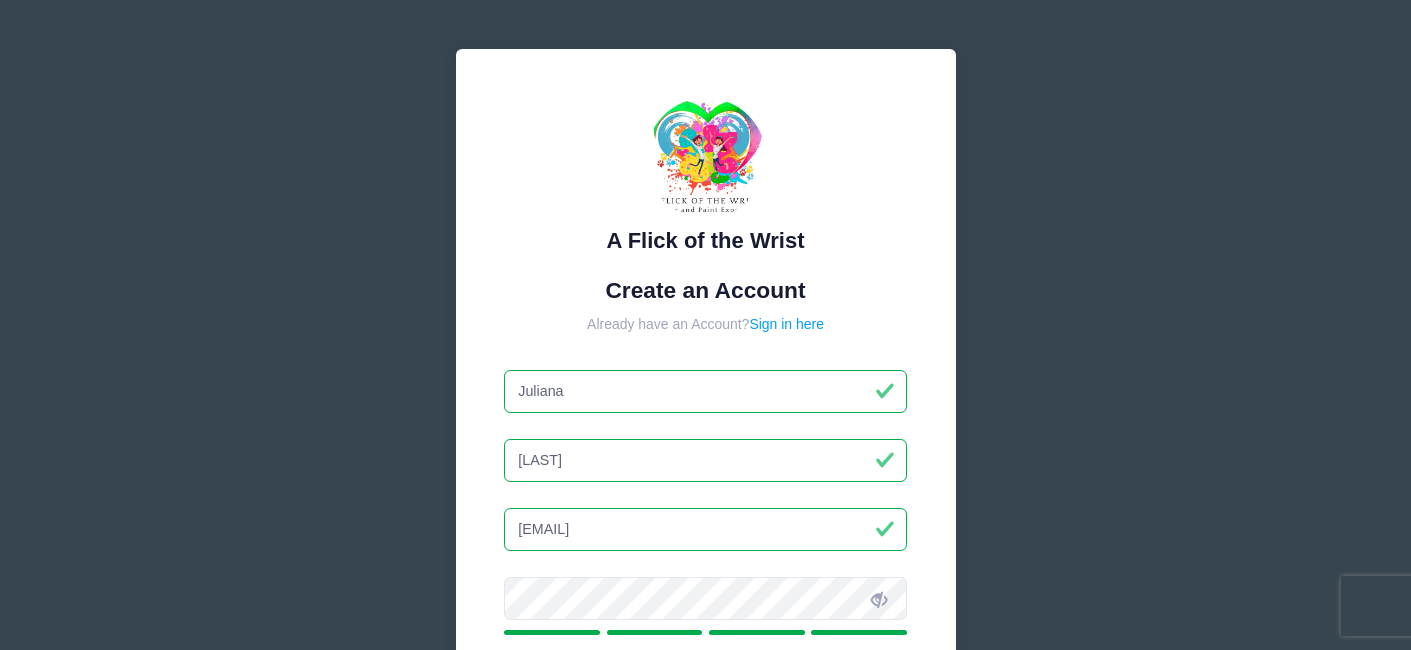 scroll, scrollTop: 406, scrollLeft: 0, axis: vertical 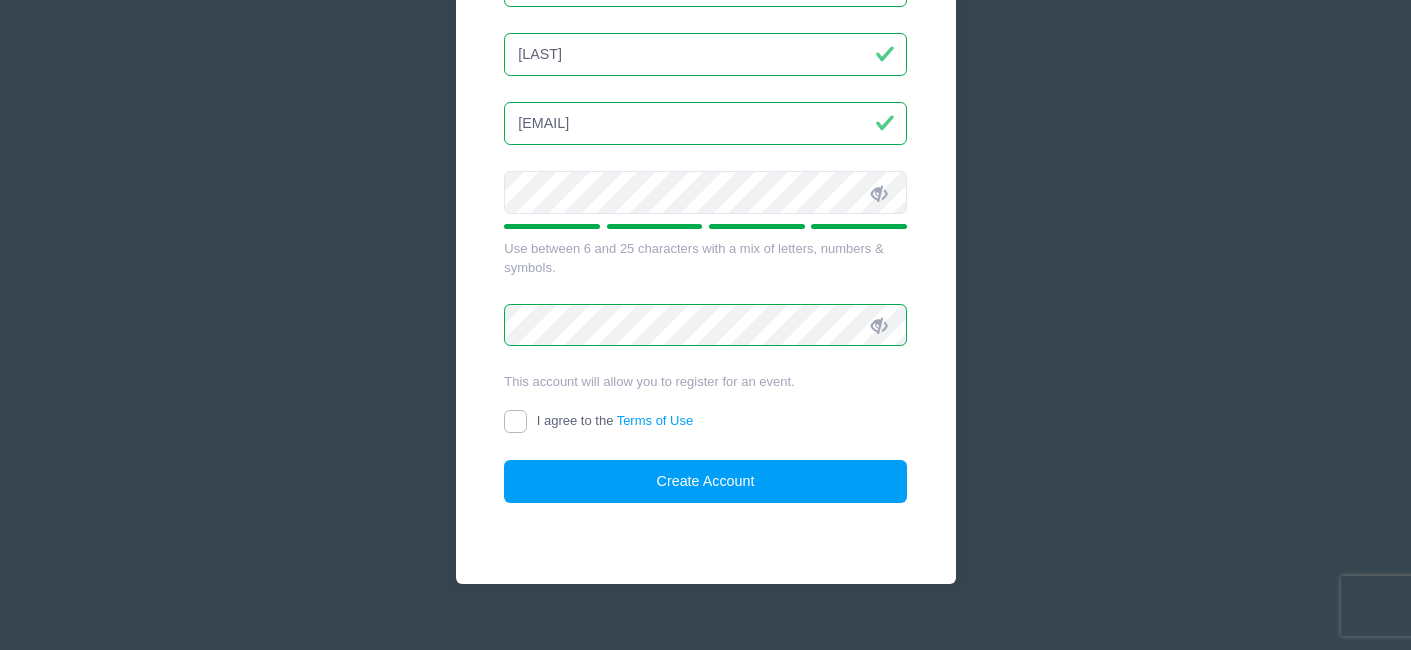 click on "I agree to the
Terms of Use" at bounding box center (515, 421) 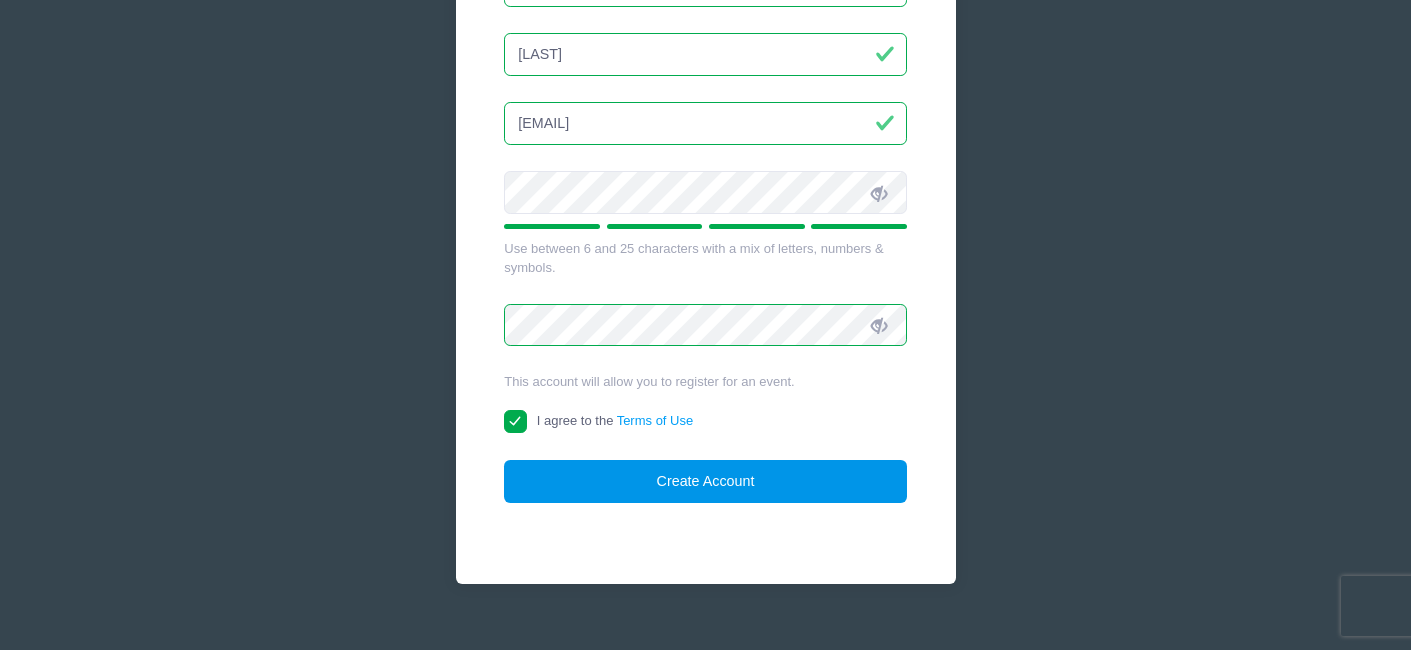 click on "Create Account" at bounding box center (705, 481) 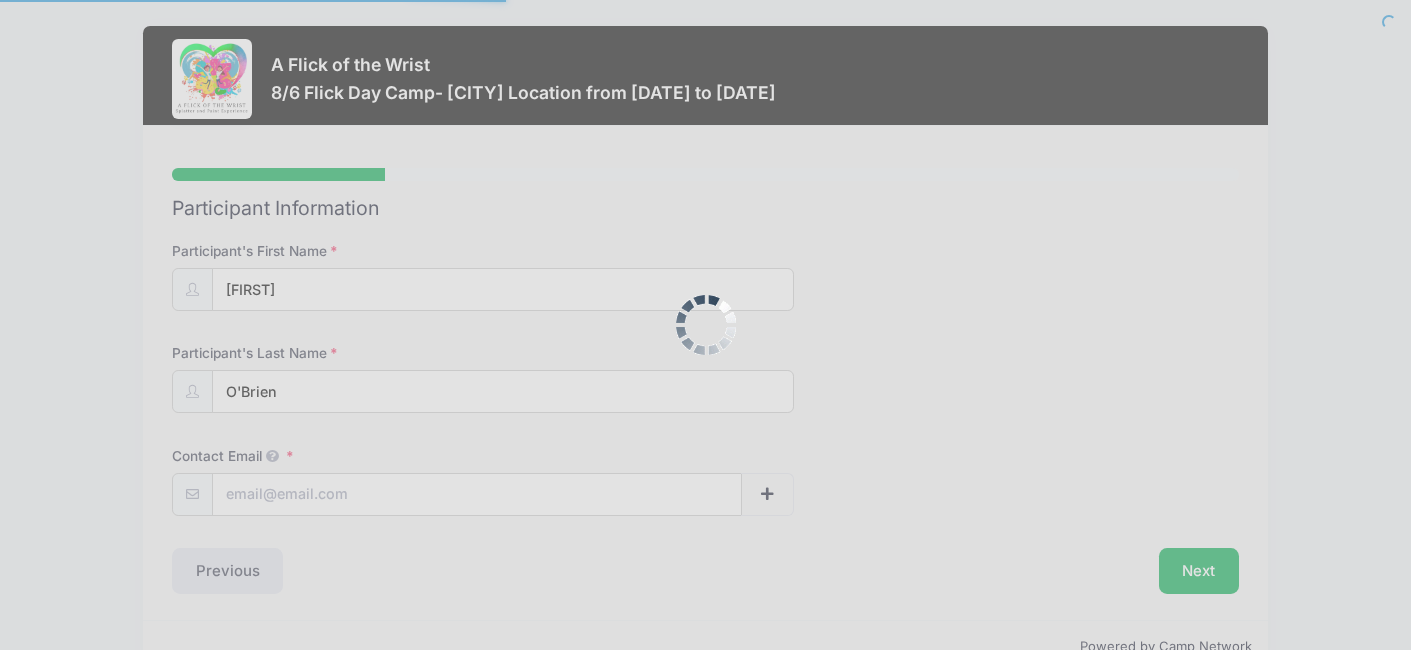 scroll, scrollTop: 0, scrollLeft: 0, axis: both 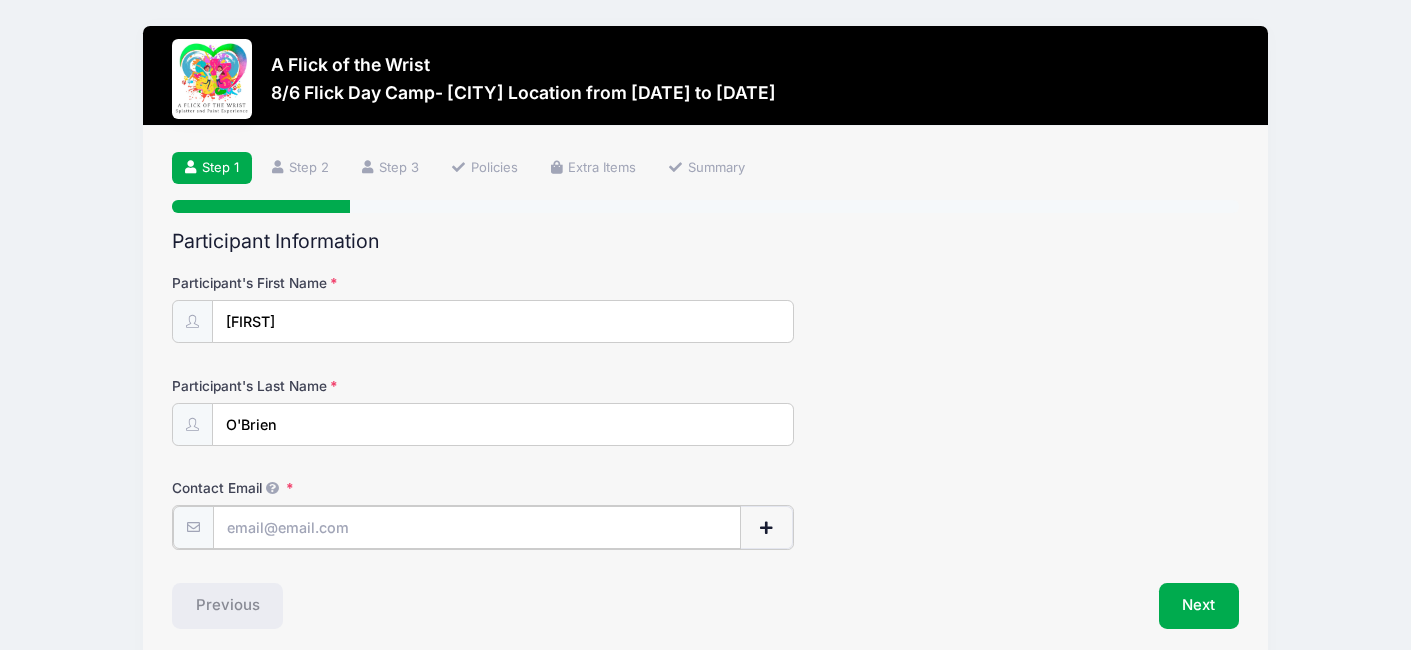 click on "Contact Email" at bounding box center (477, 527) 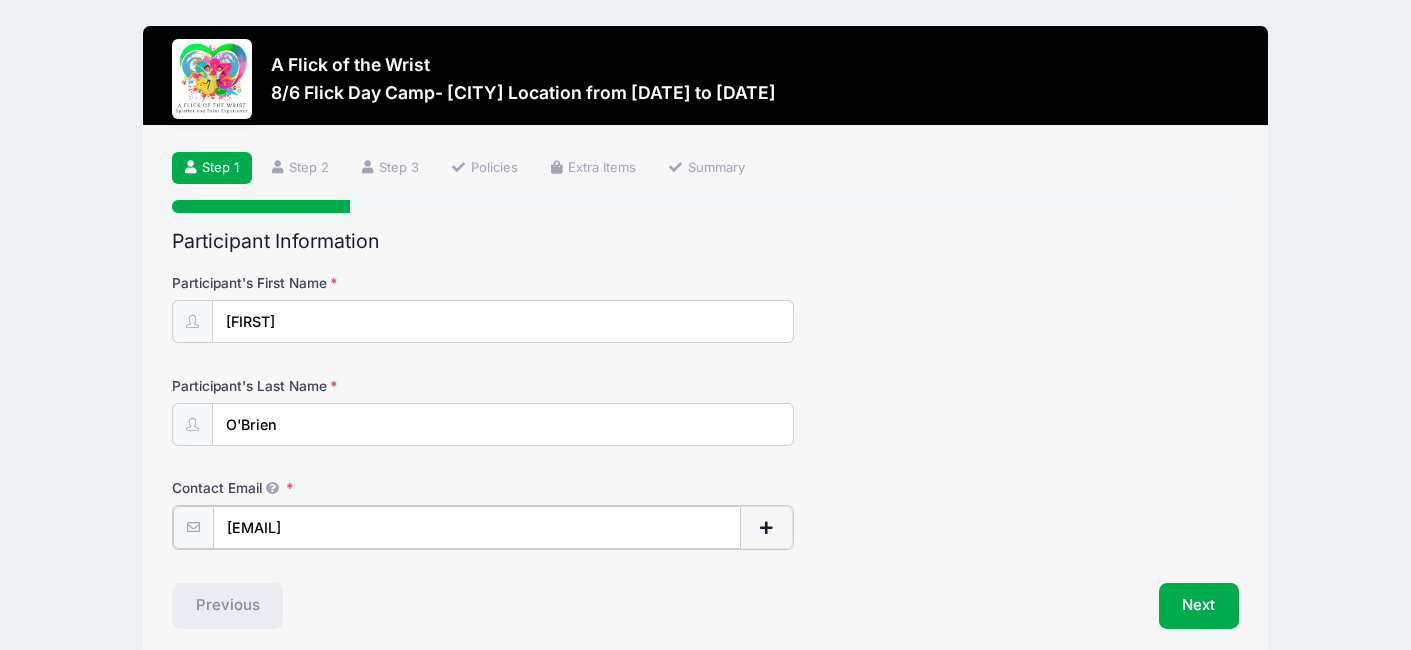 scroll, scrollTop: 83, scrollLeft: 0, axis: vertical 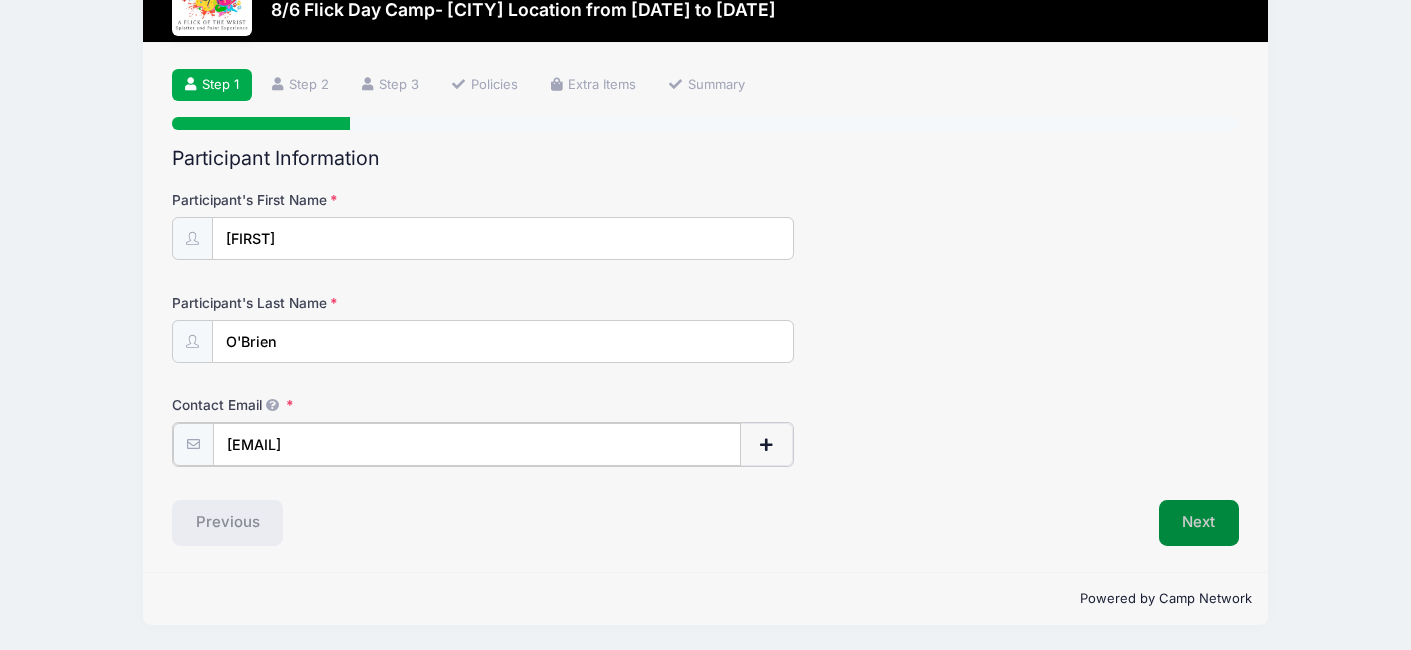 type on "[EMAIL]" 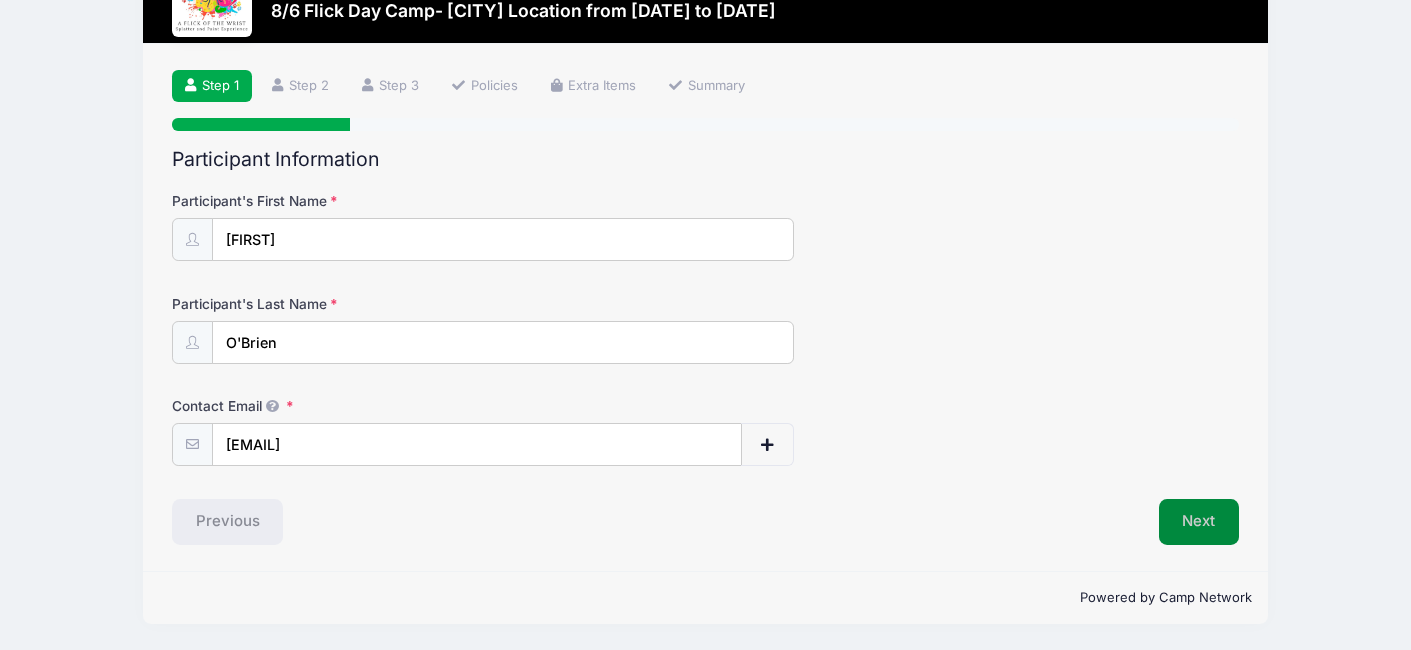scroll, scrollTop: 81, scrollLeft: 0, axis: vertical 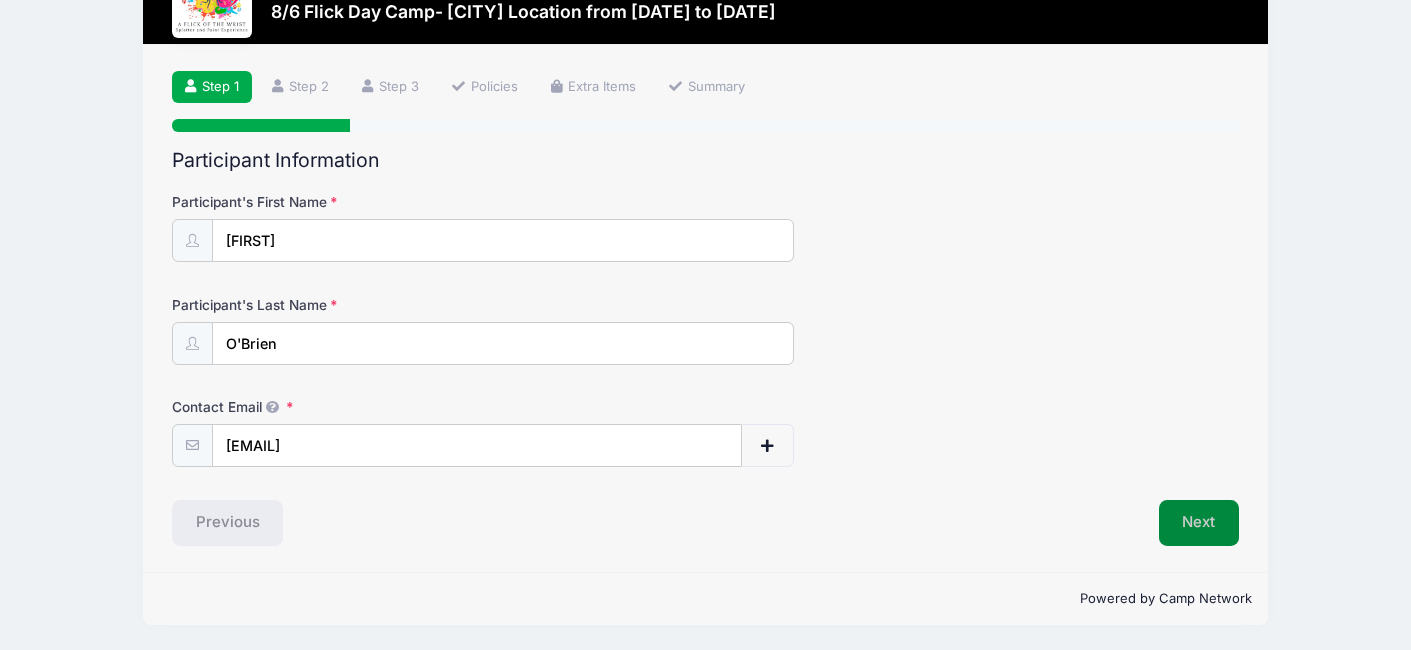 click on "Next" at bounding box center [1199, 523] 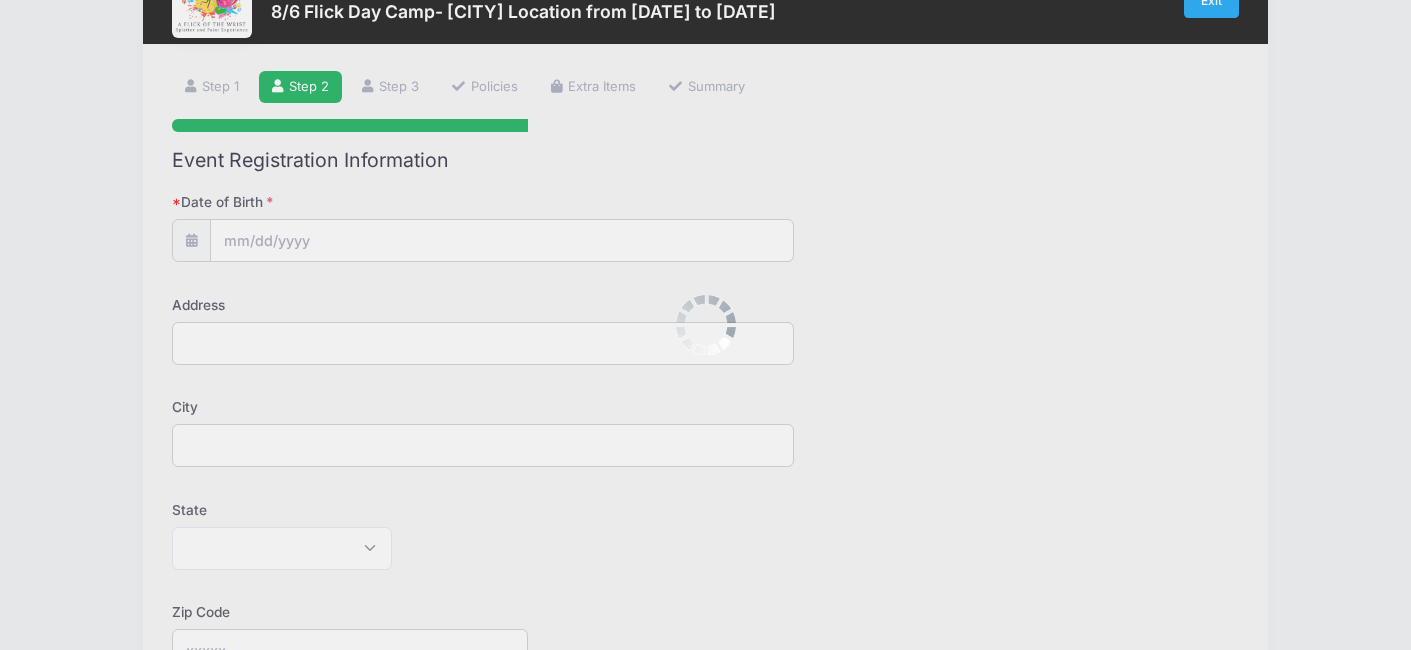 scroll, scrollTop: 0, scrollLeft: 0, axis: both 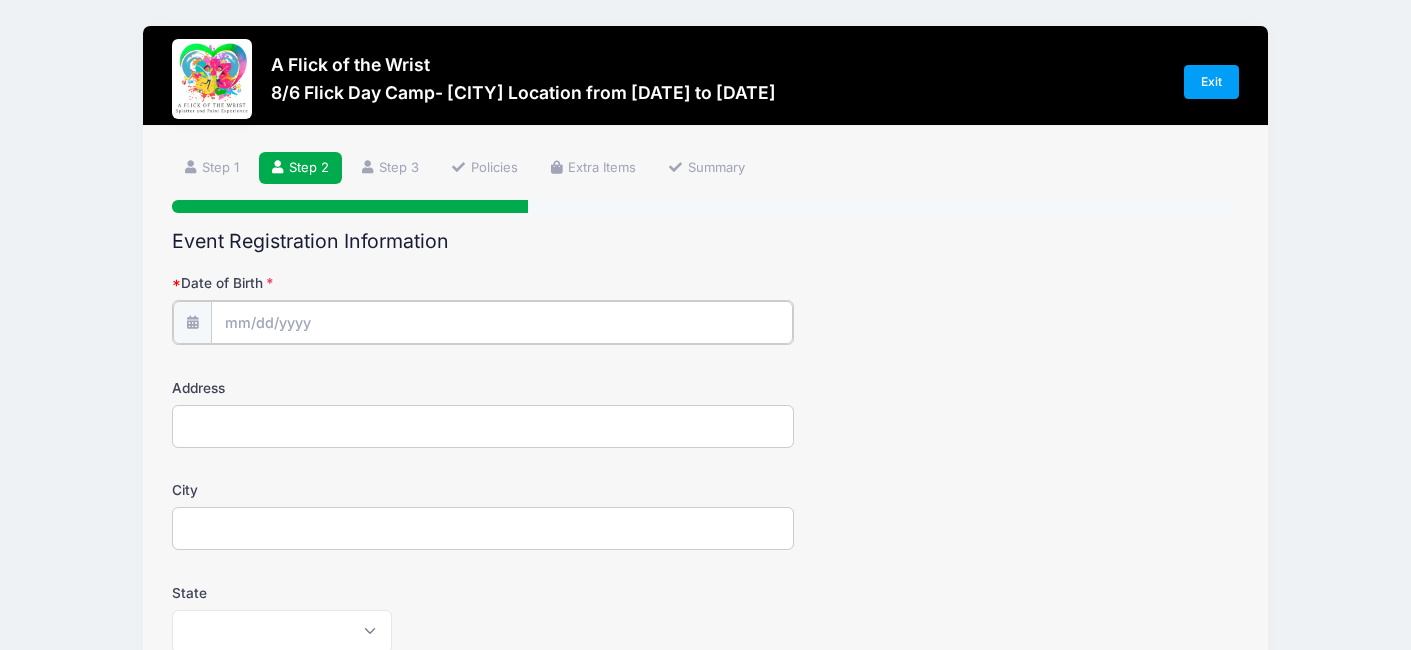 click on "Date of Birth" at bounding box center [502, 322] 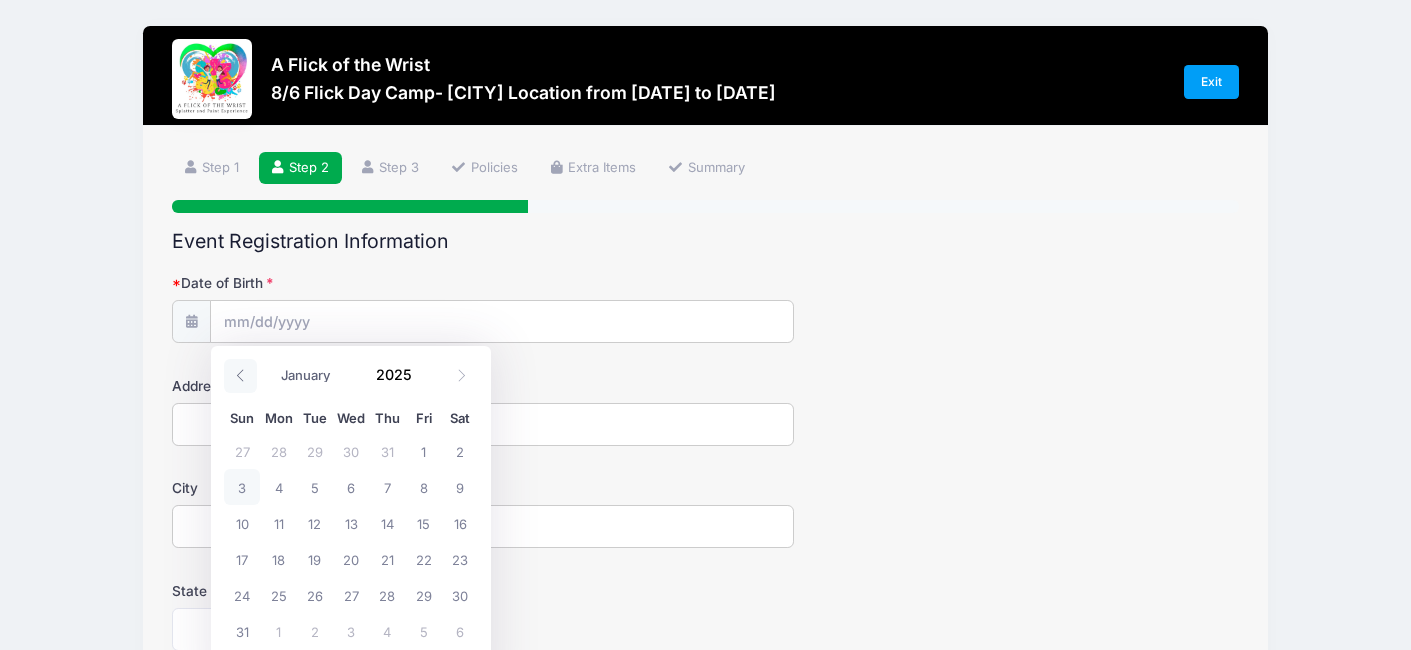 click 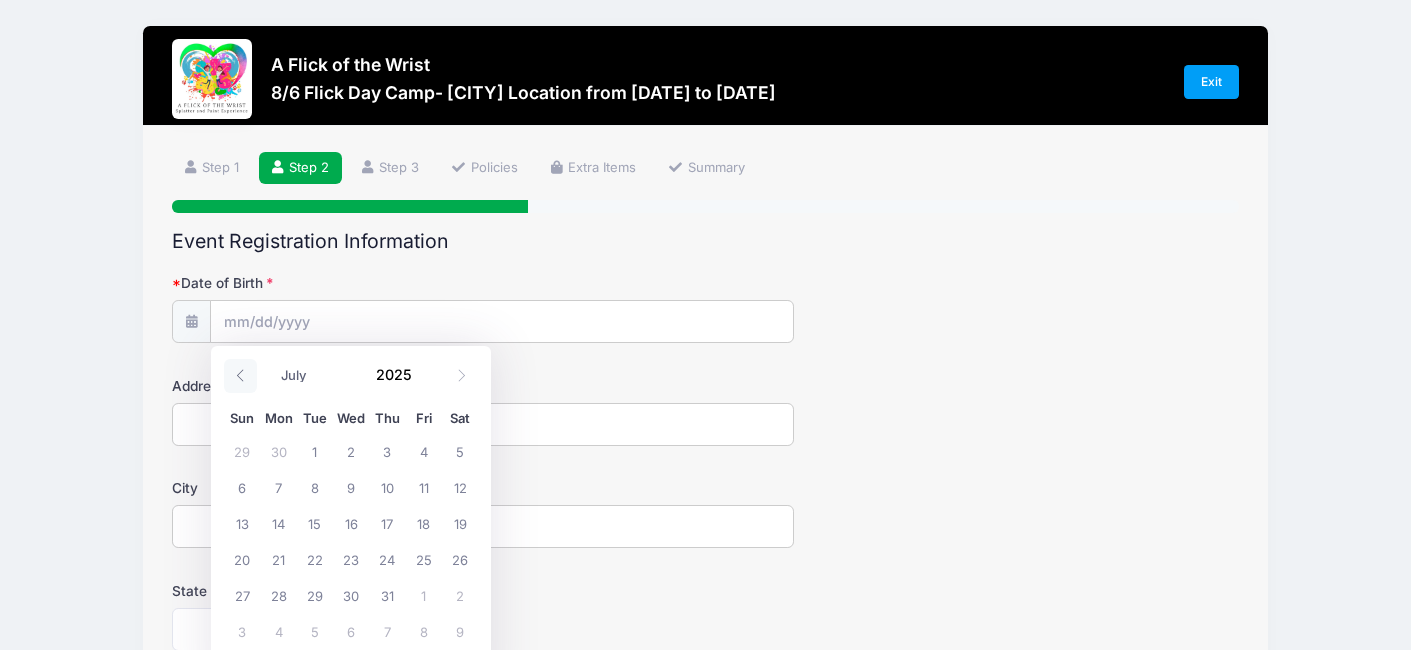 click 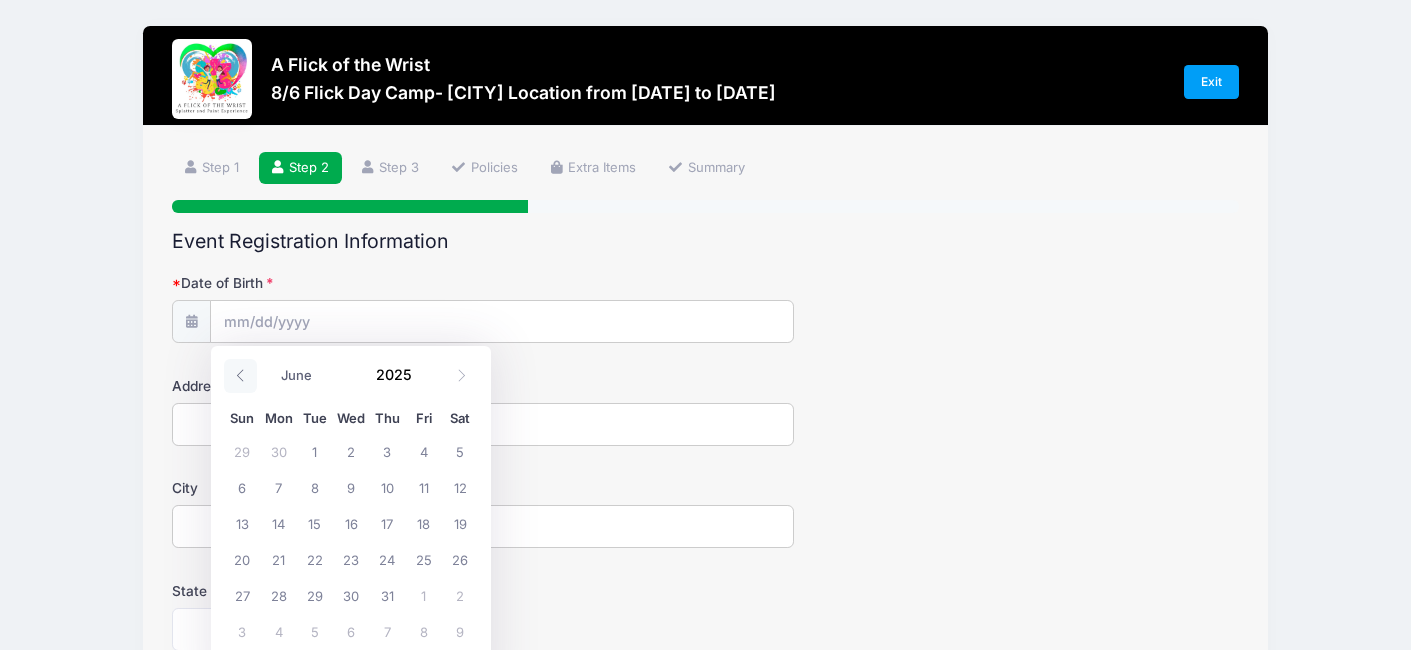 click 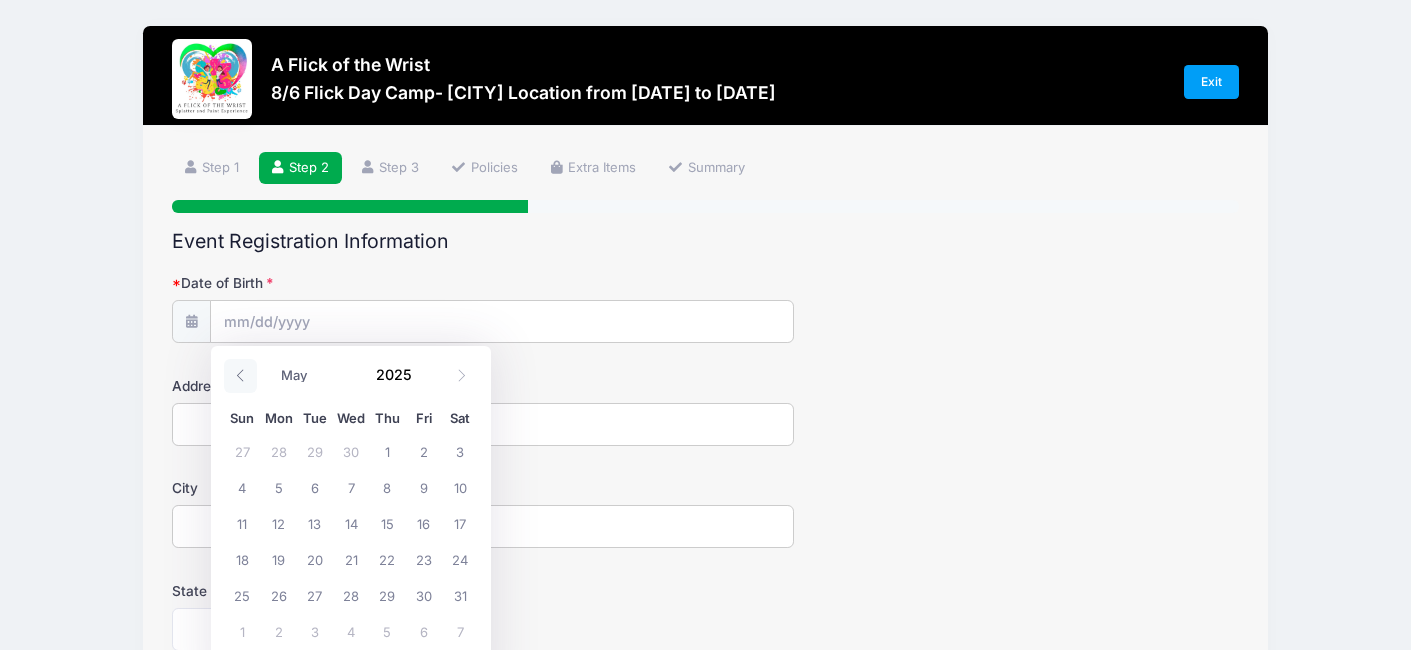 click 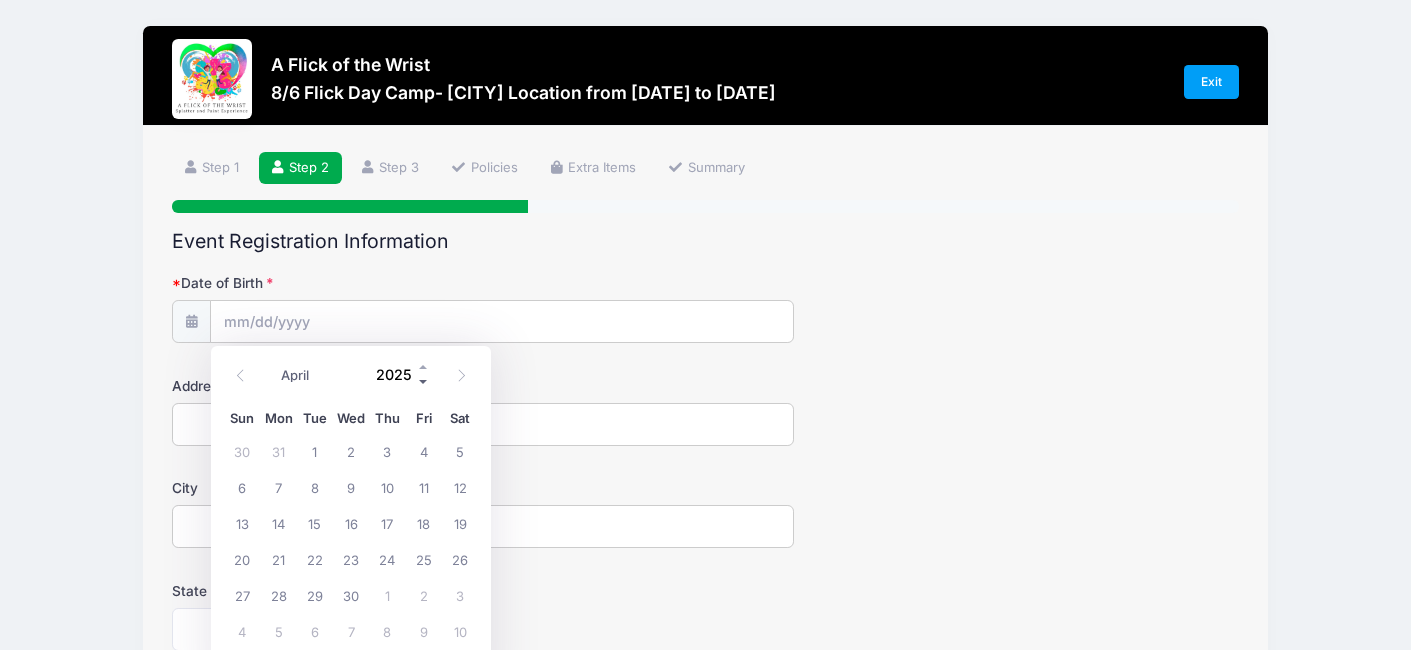 click at bounding box center (424, 382) 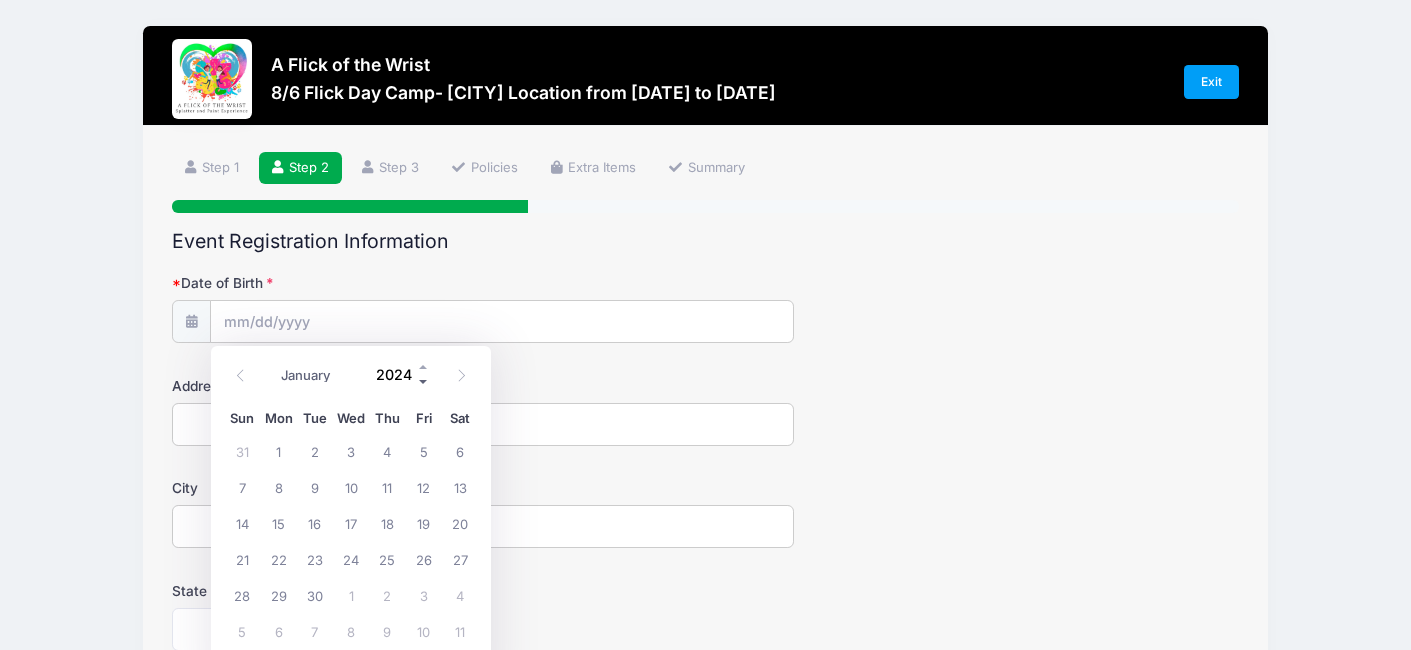 click at bounding box center [424, 382] 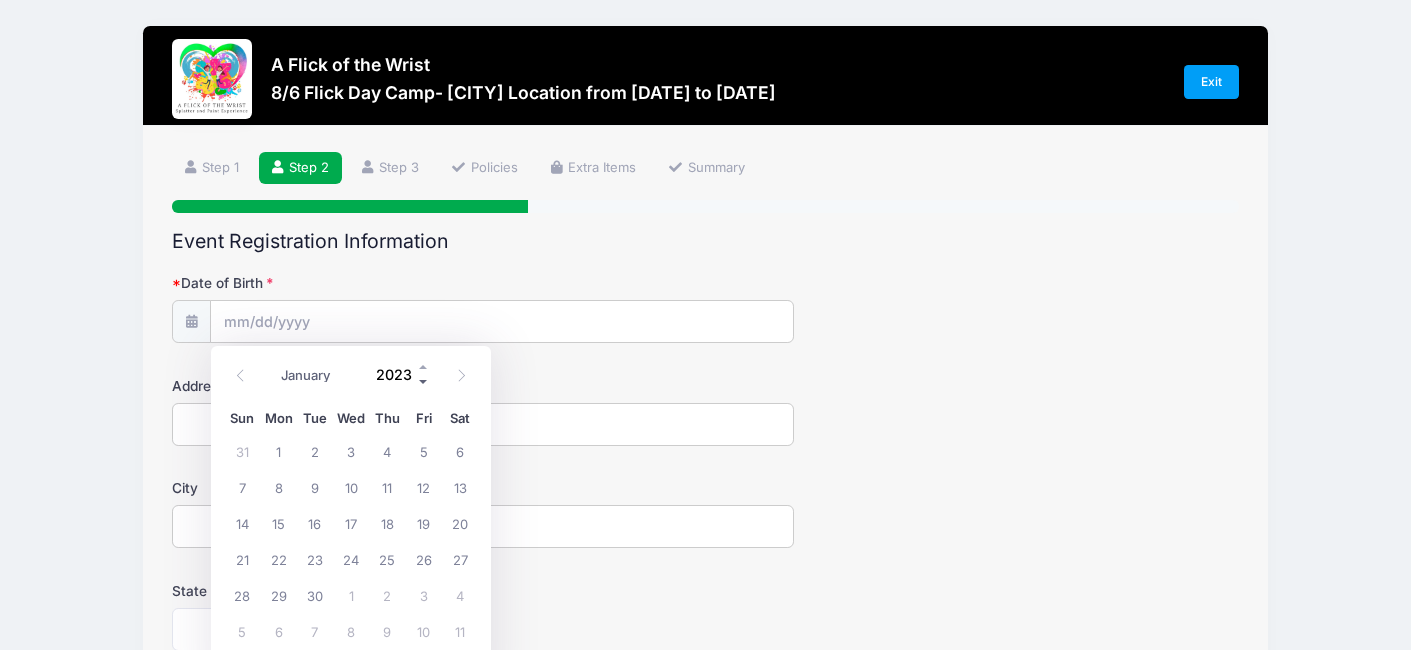 click at bounding box center [424, 382] 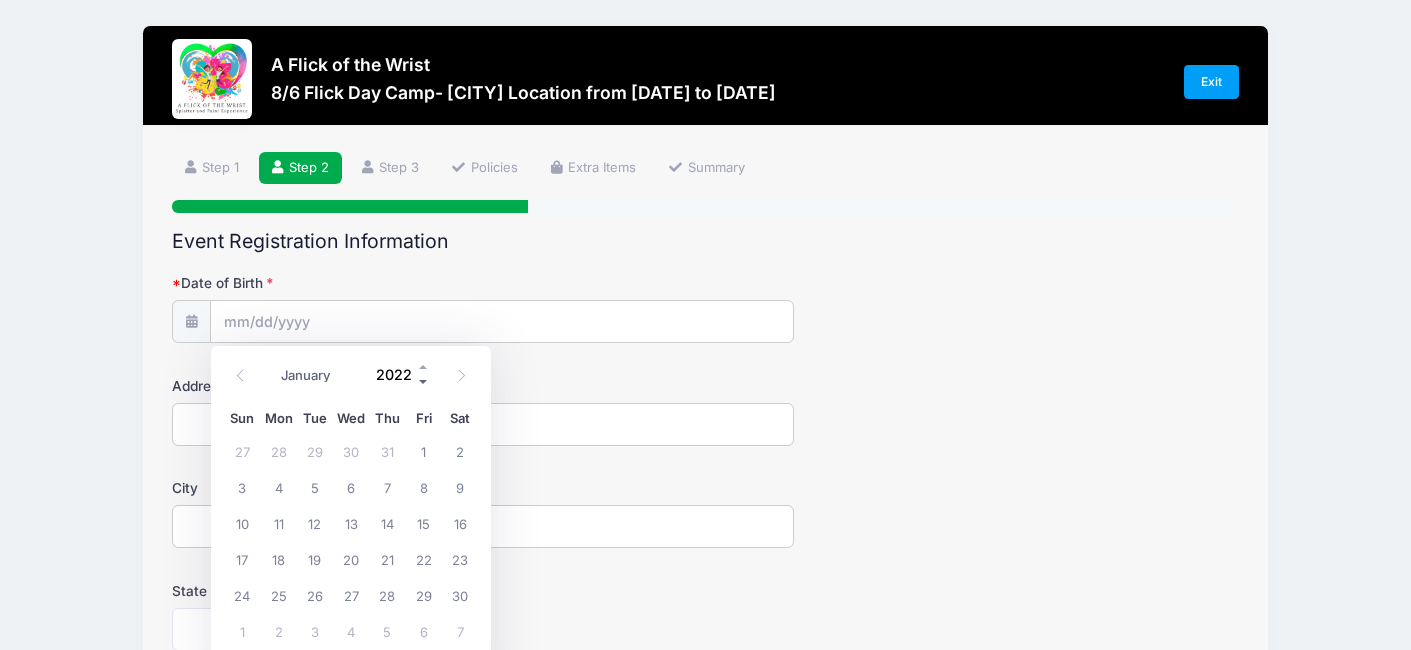 click at bounding box center (424, 382) 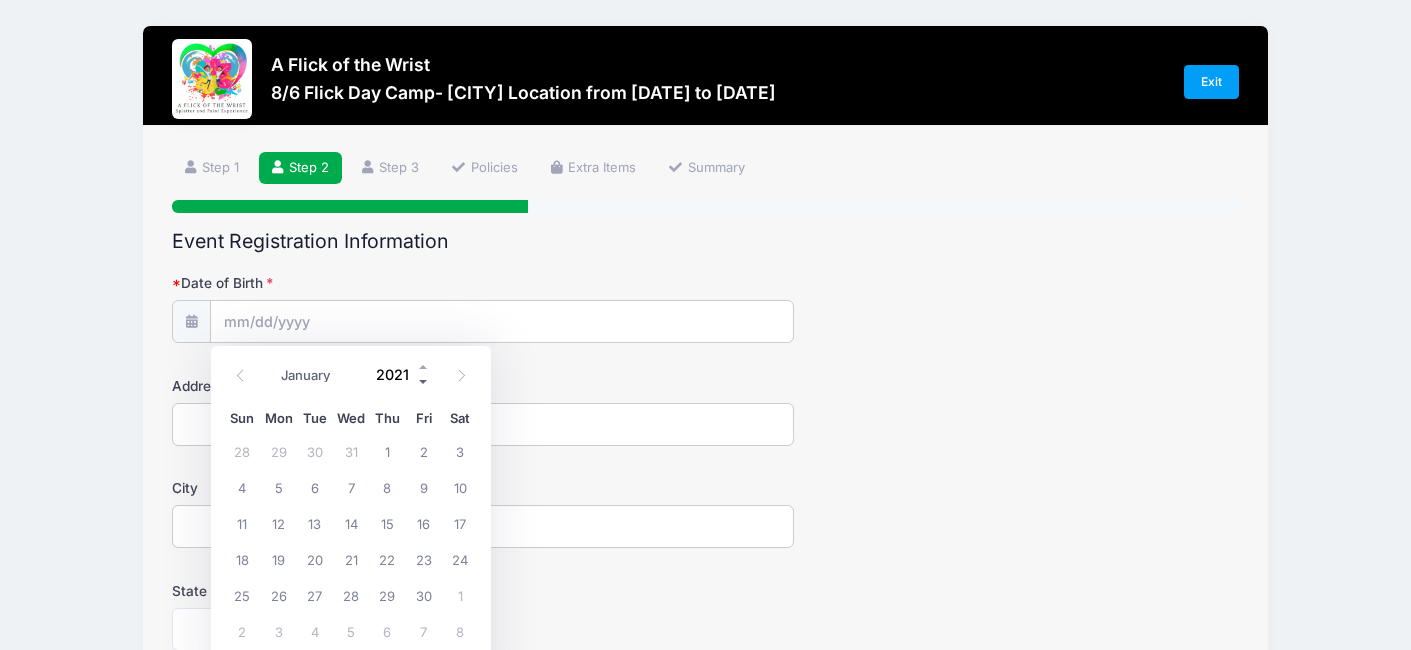 click at bounding box center [424, 382] 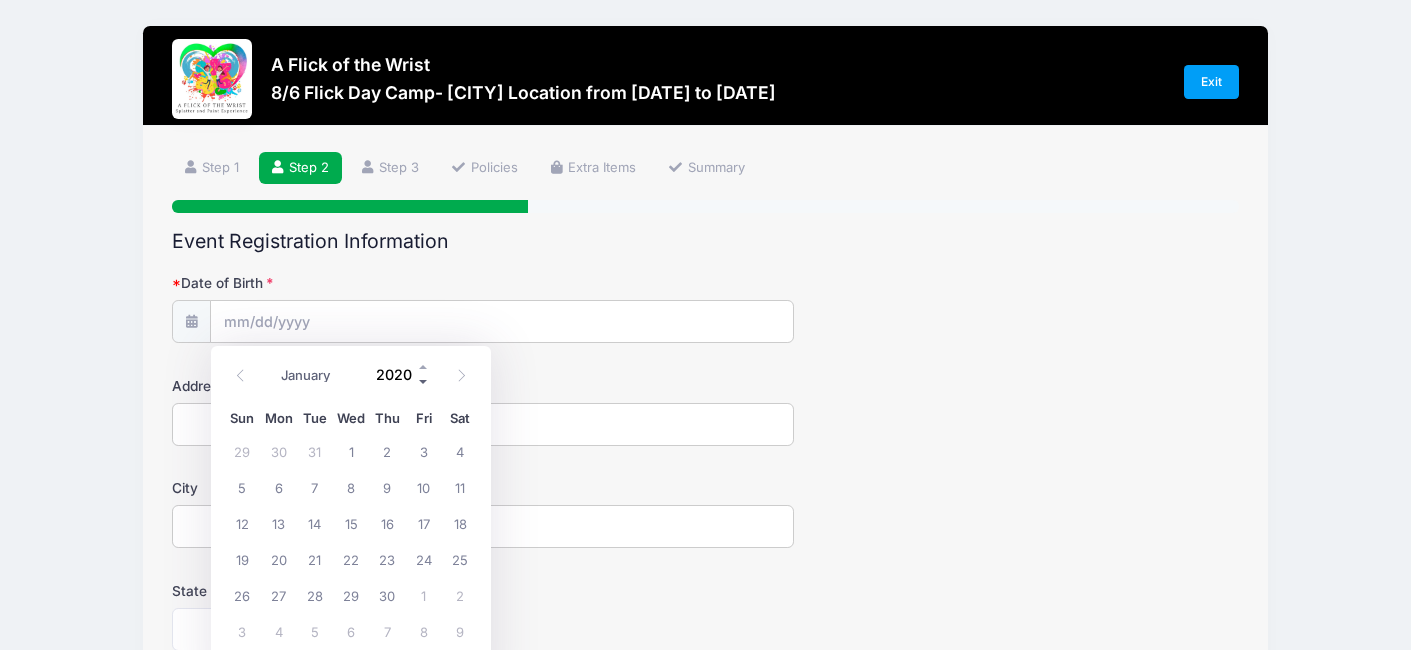 click at bounding box center [424, 382] 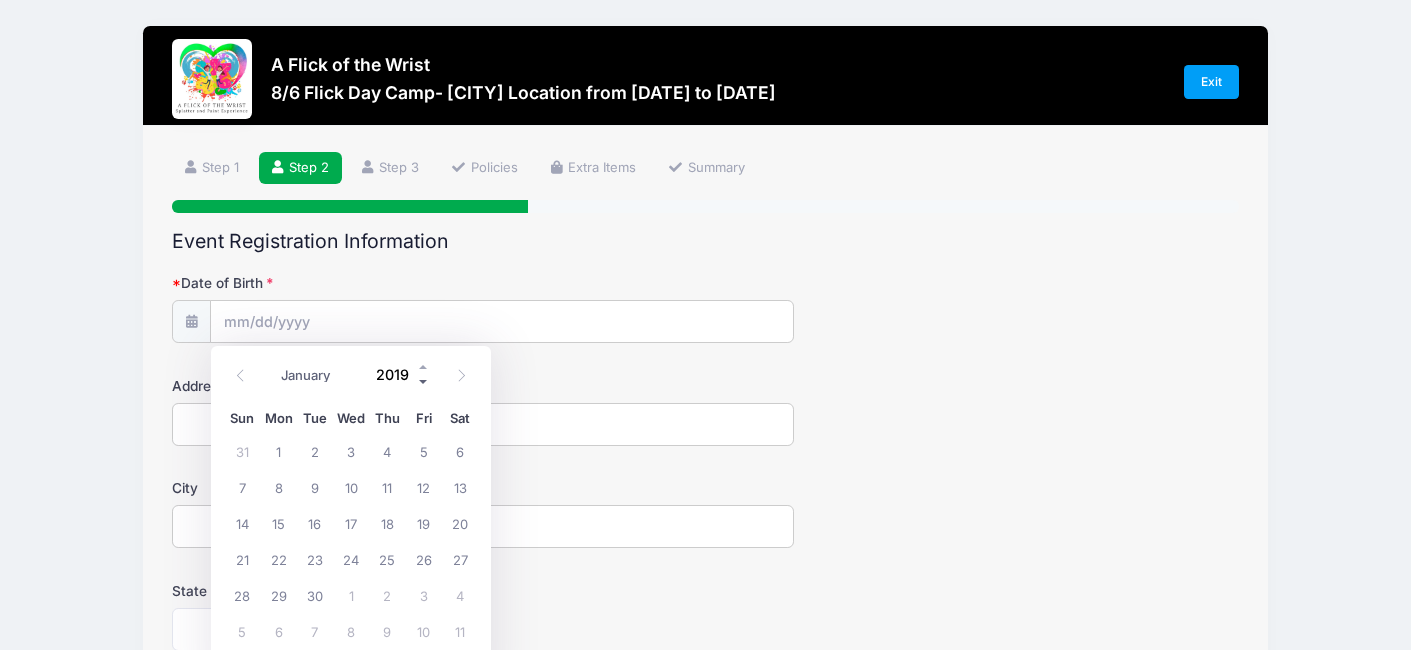 click at bounding box center [424, 382] 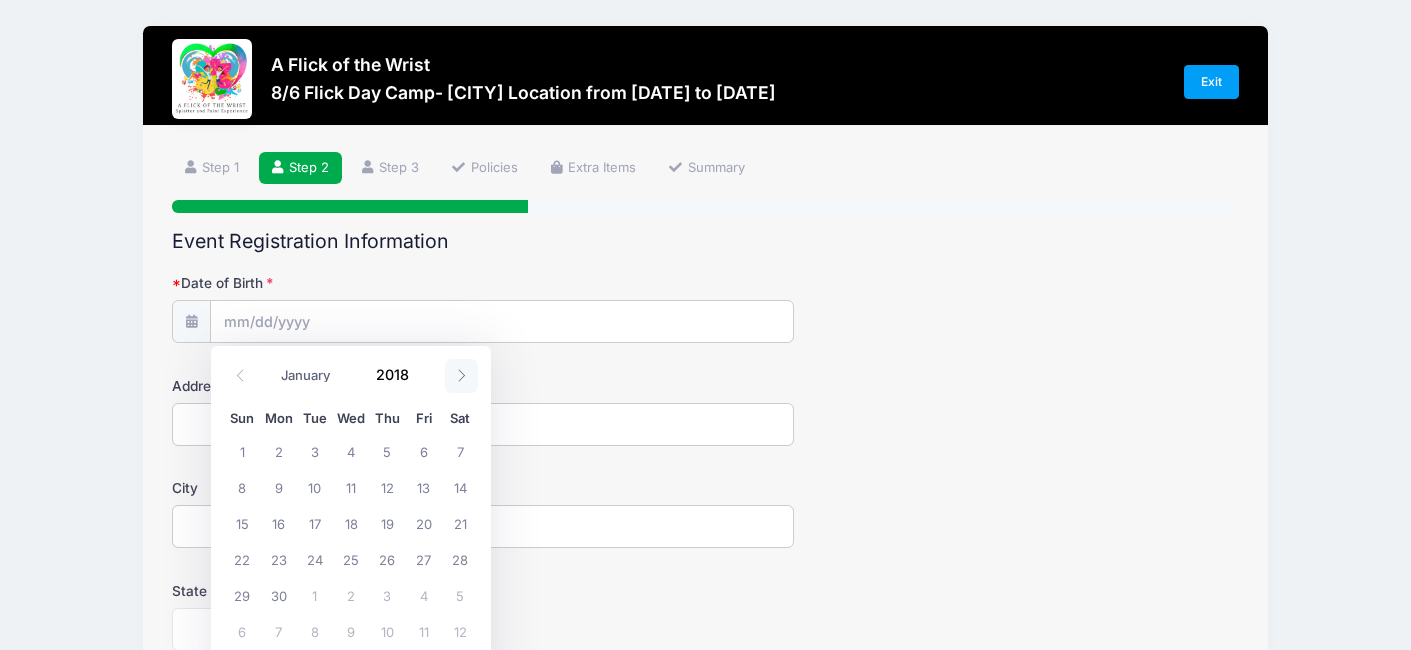 click 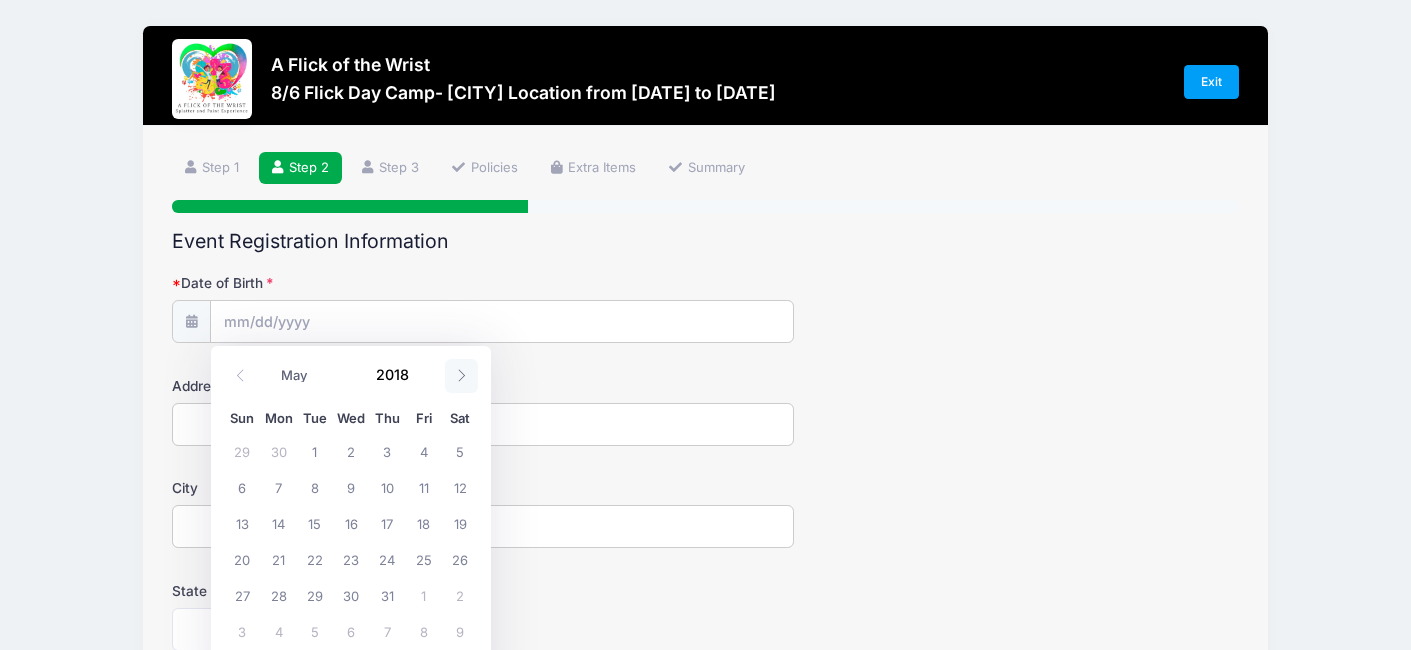 click 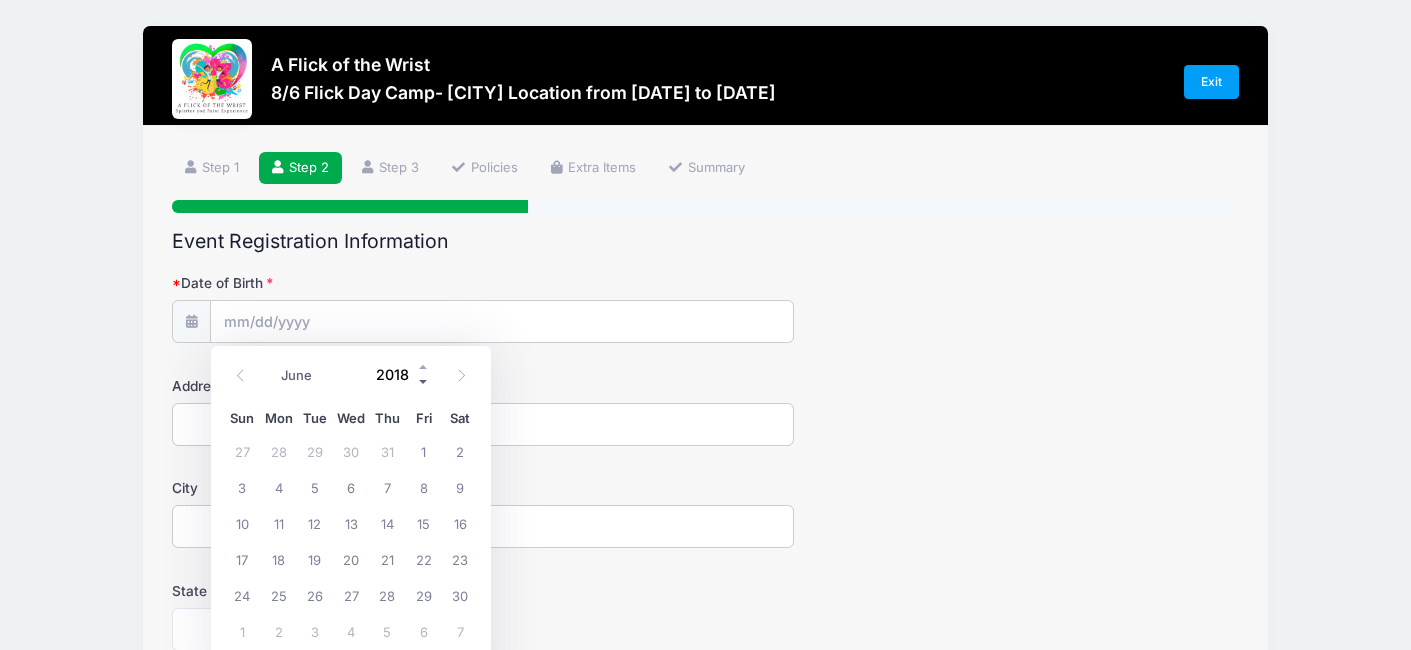 click at bounding box center [424, 382] 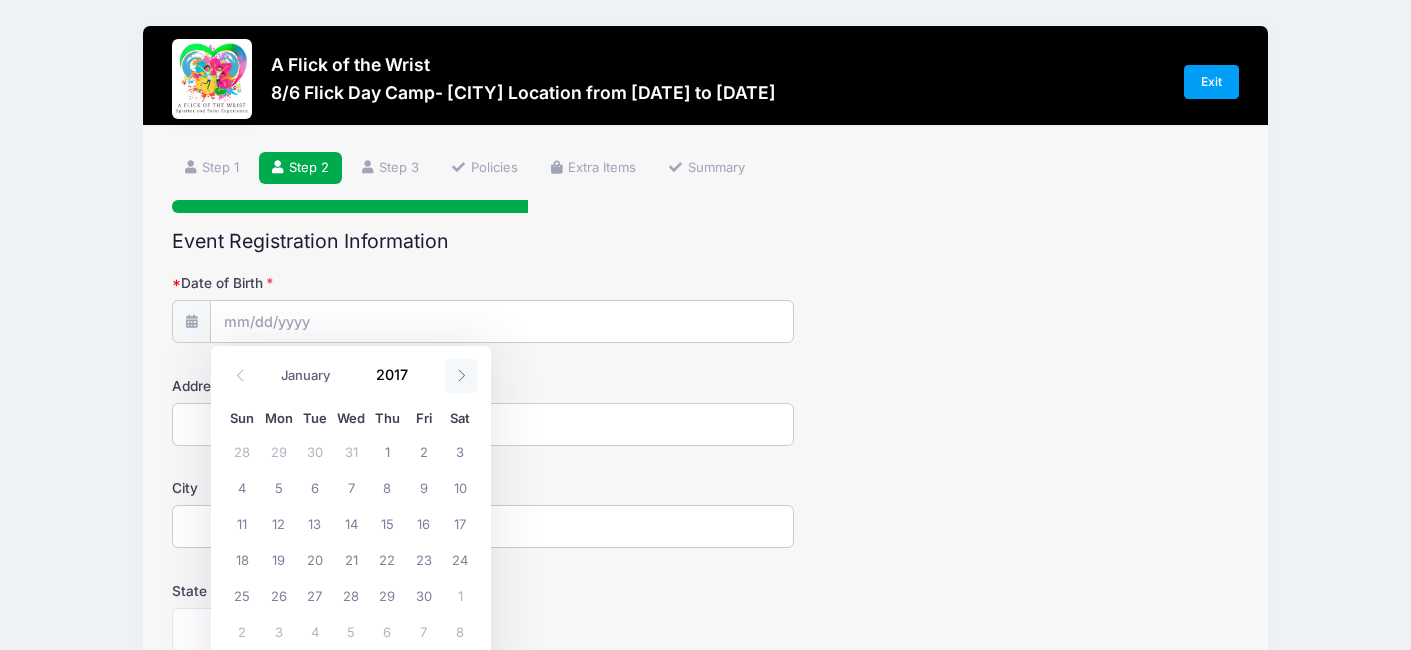 click at bounding box center [461, 376] 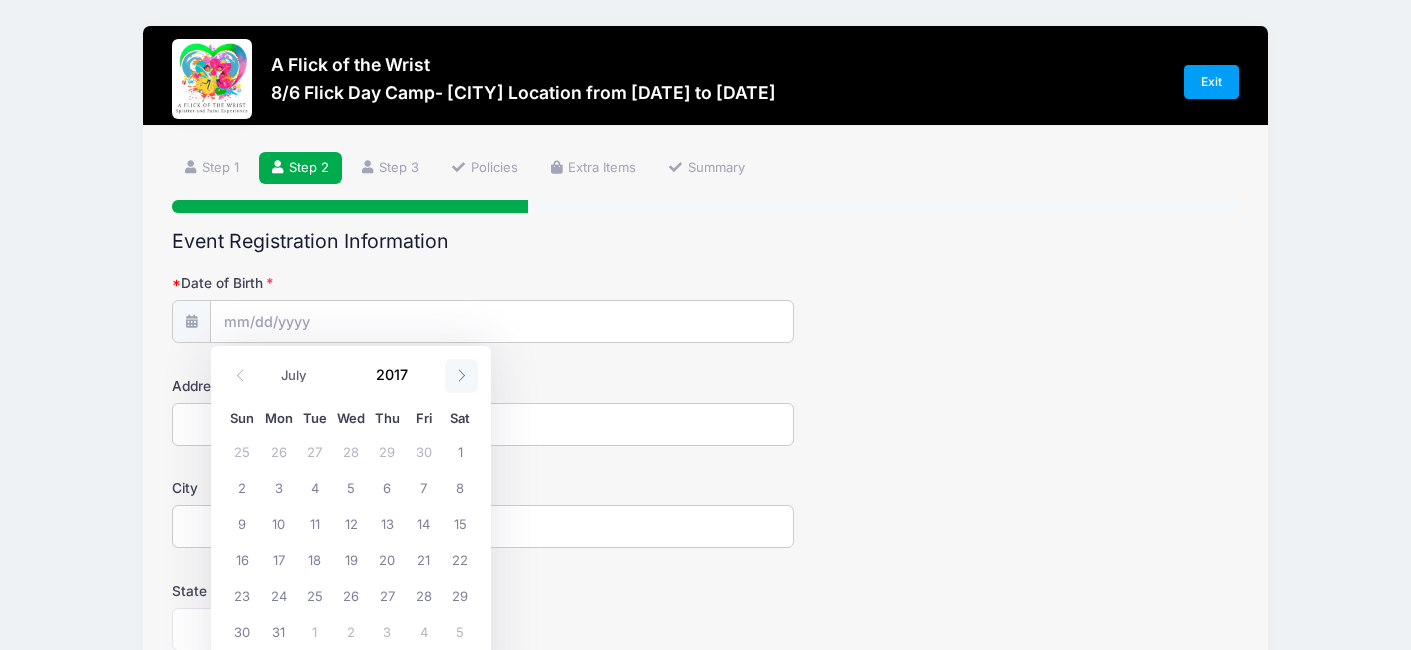 click at bounding box center [461, 376] 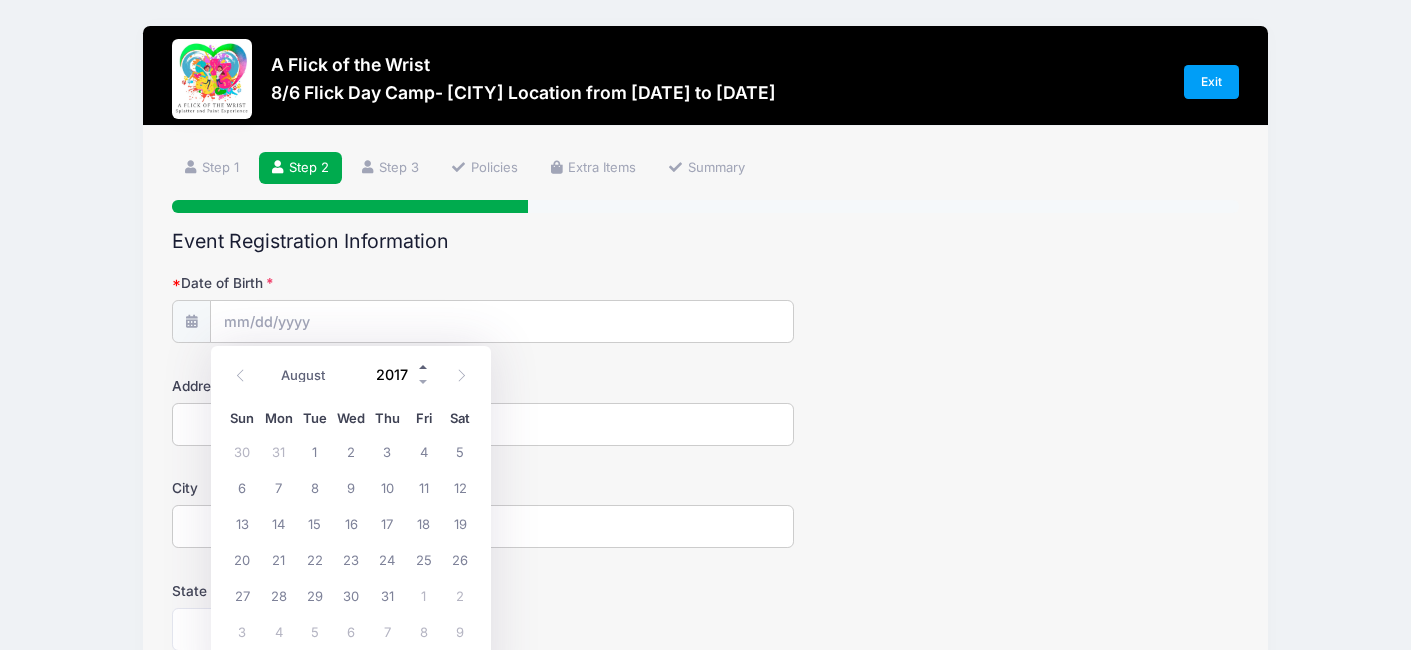 click at bounding box center (424, 367) 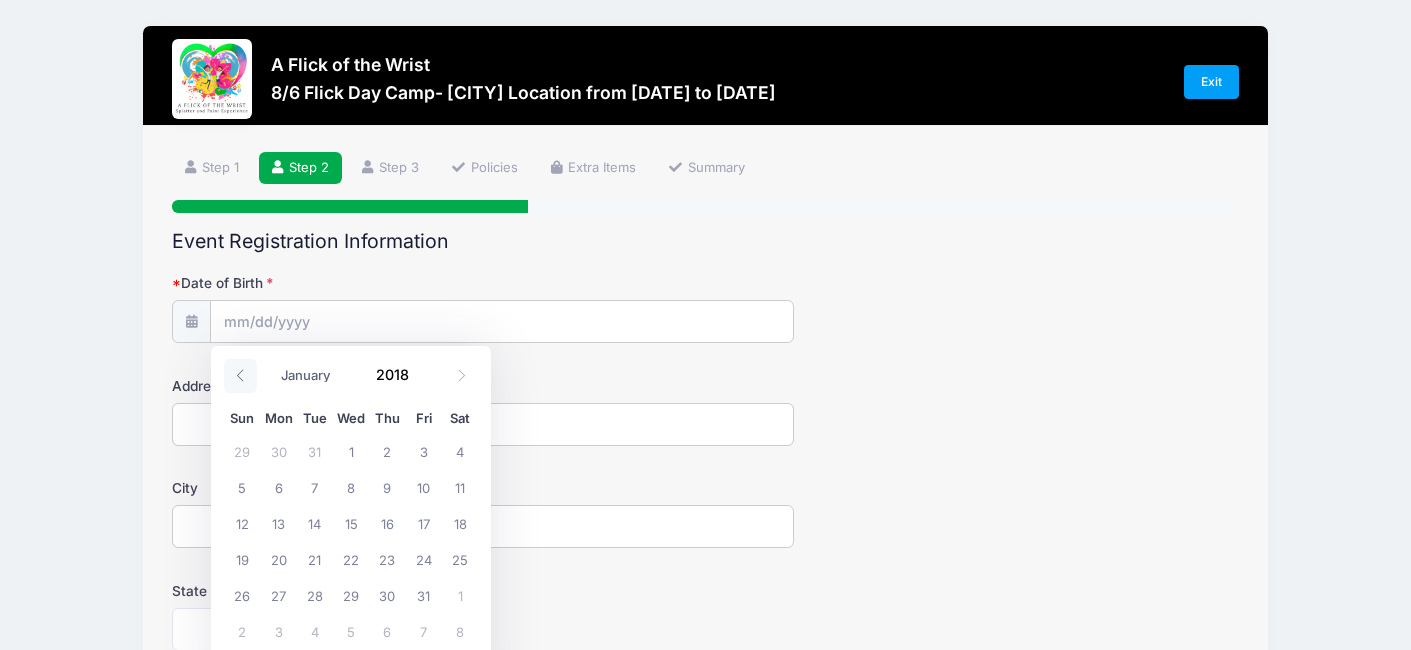 click at bounding box center [240, 376] 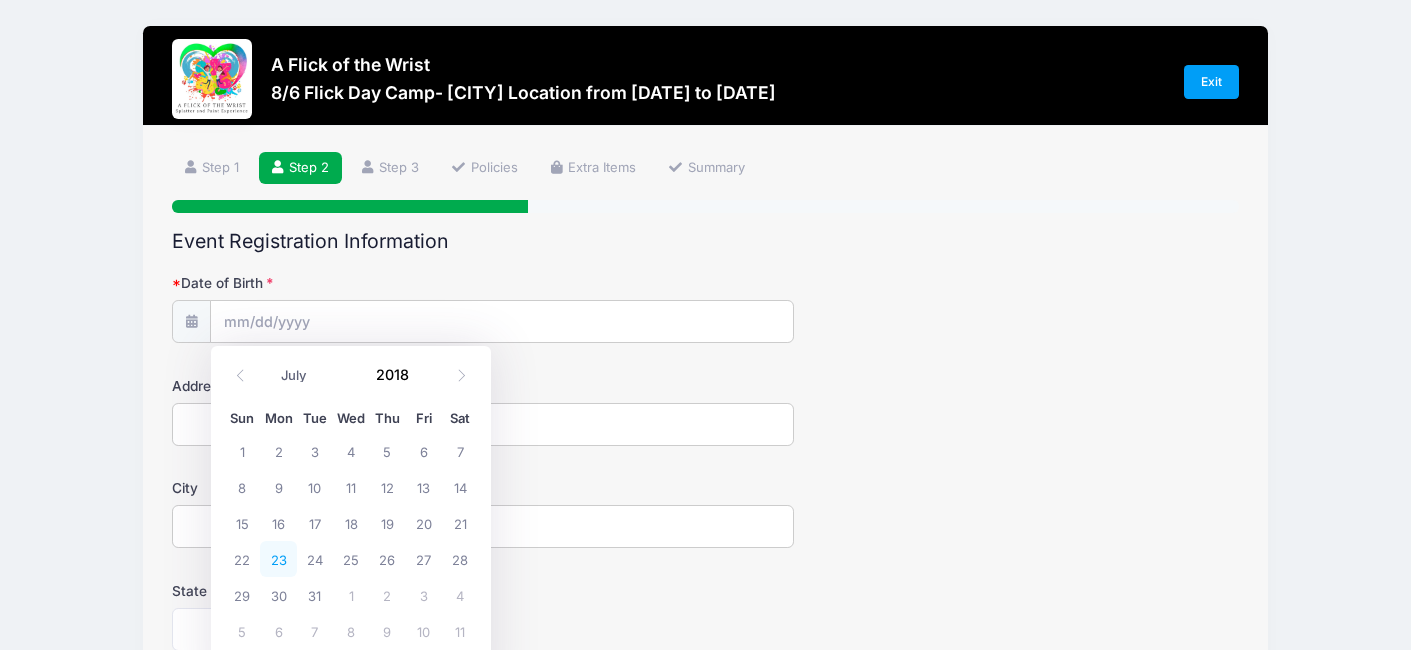 click on "23" at bounding box center (278, 559) 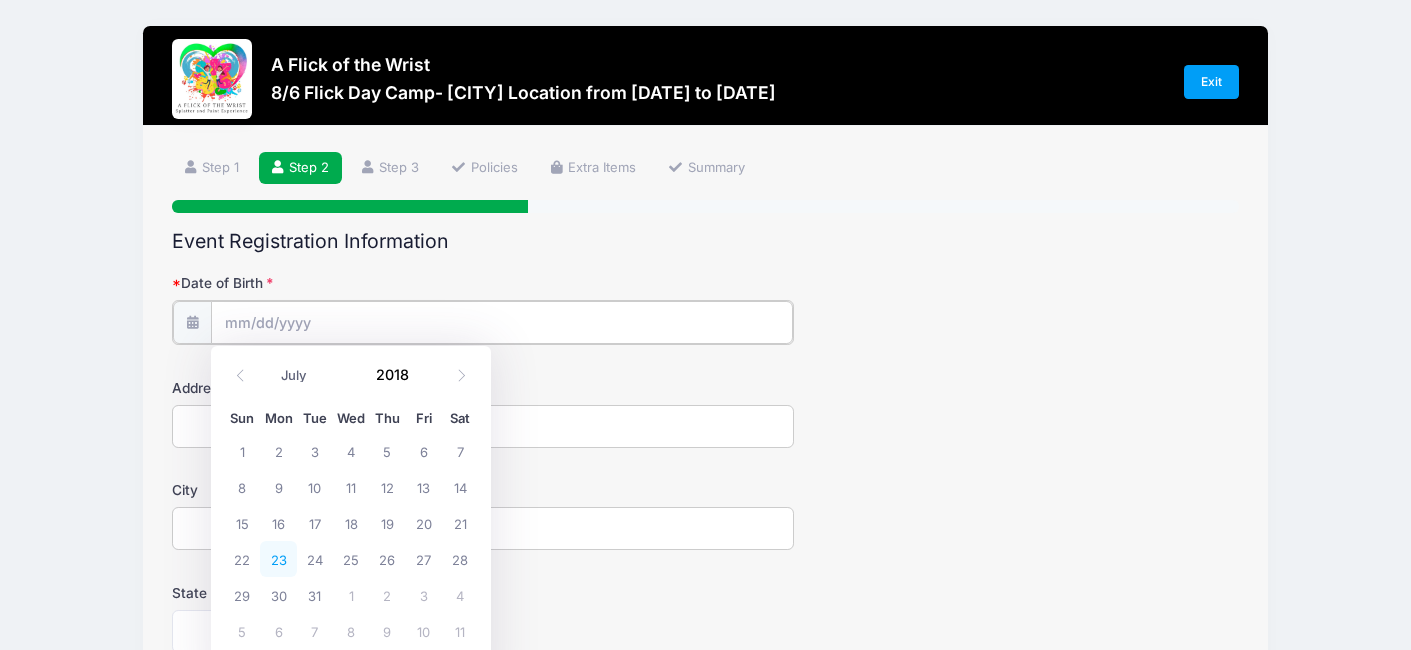 type on "[DATE]" 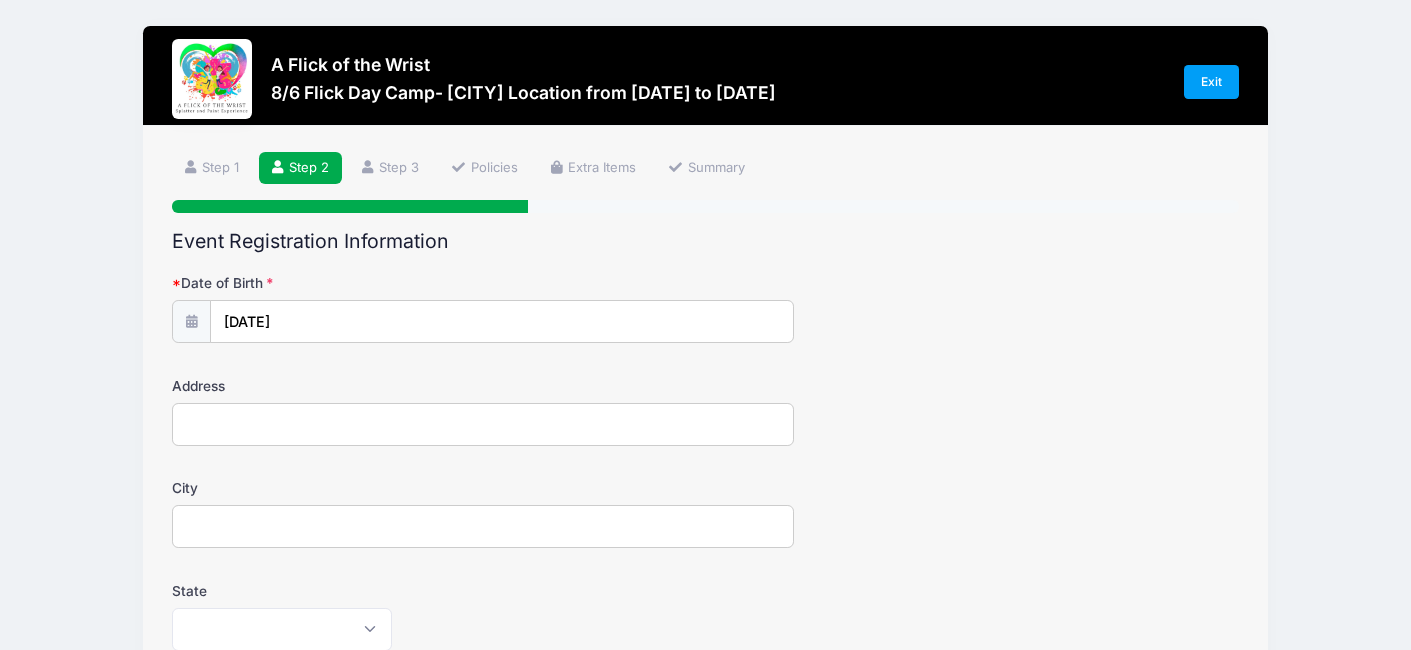 click on "Address" at bounding box center [483, 424] 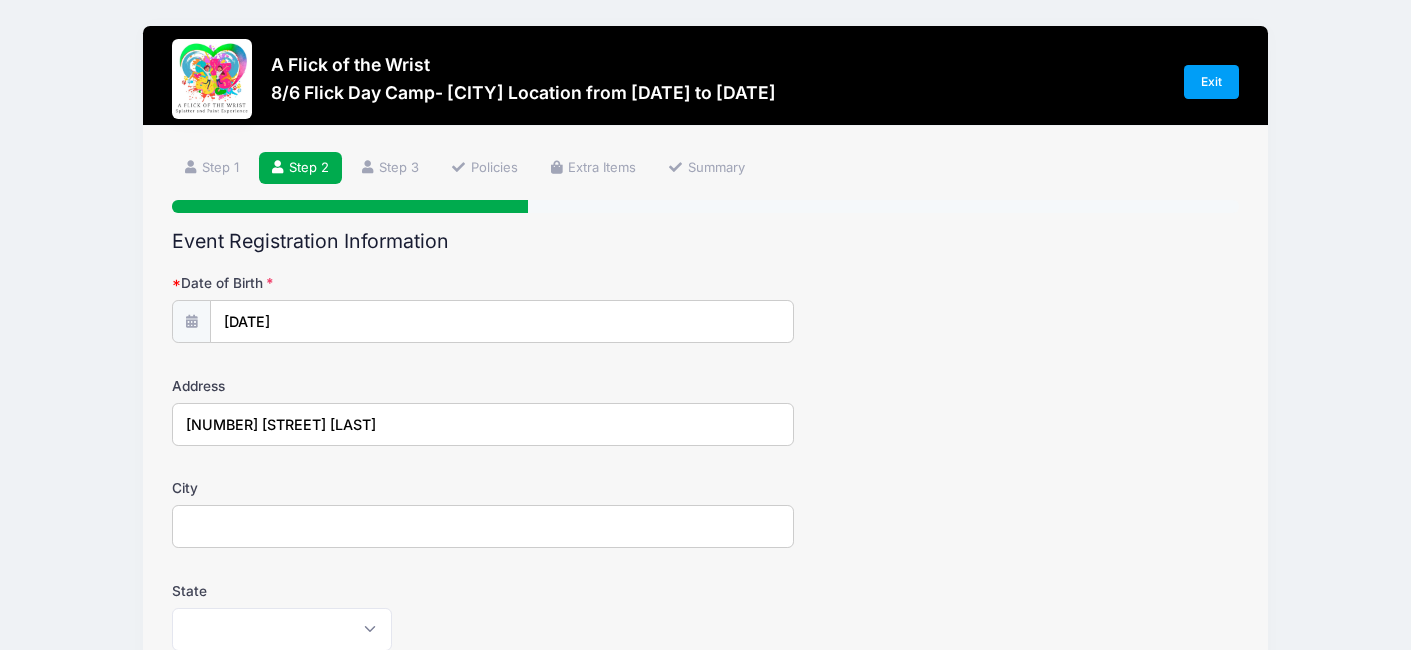 type on "[NUMBER] [STREET] [LAST]" 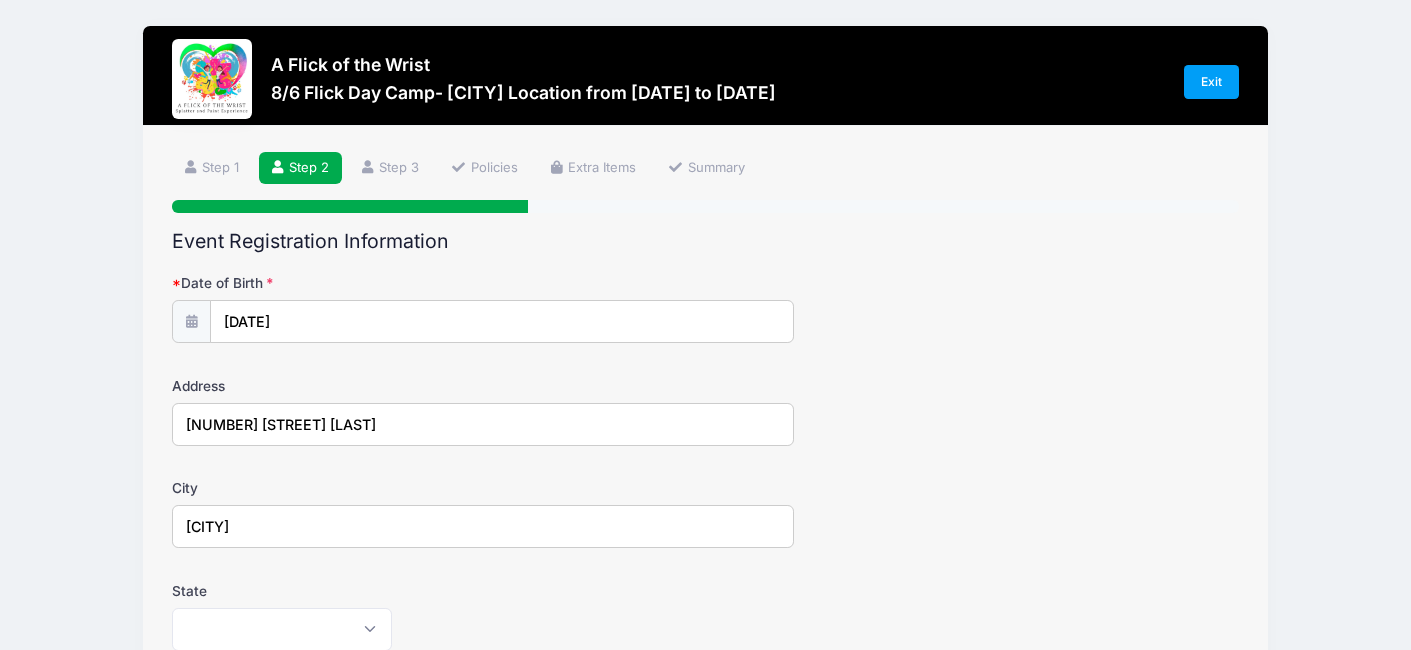 type on "[CITY]" 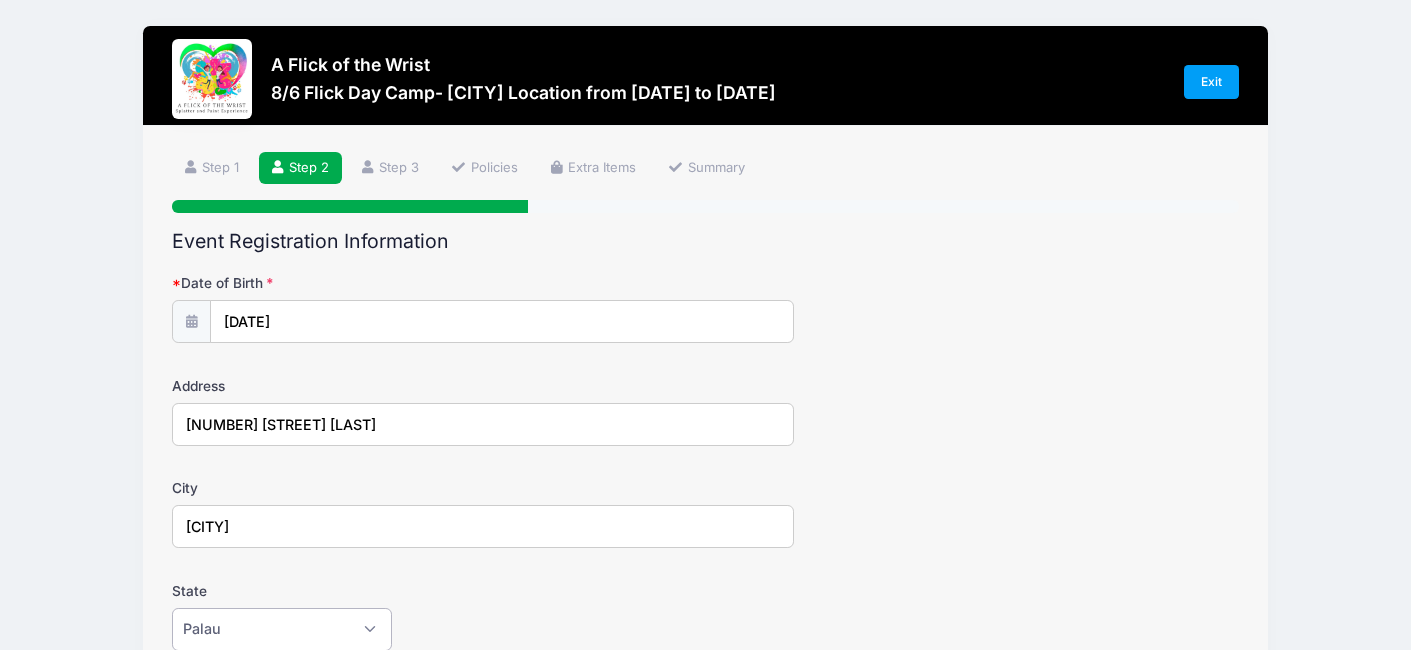 select on "PA" 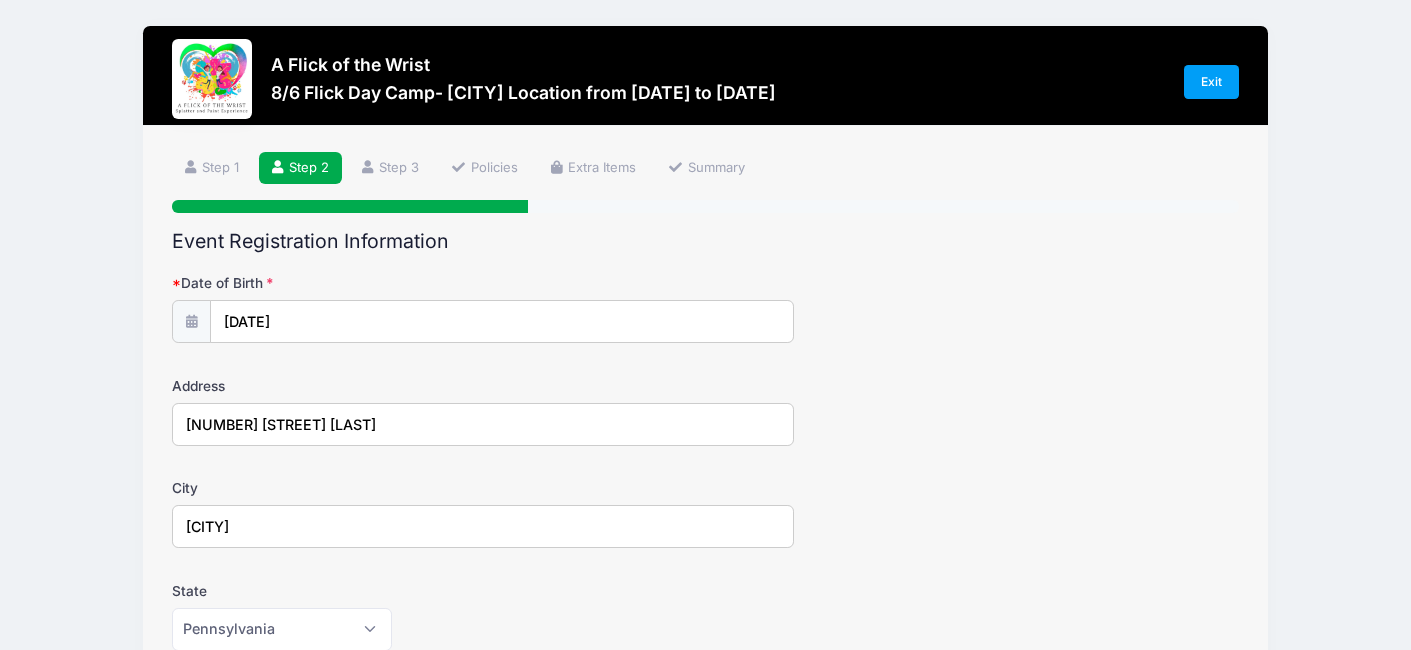 scroll, scrollTop: 406, scrollLeft: 0, axis: vertical 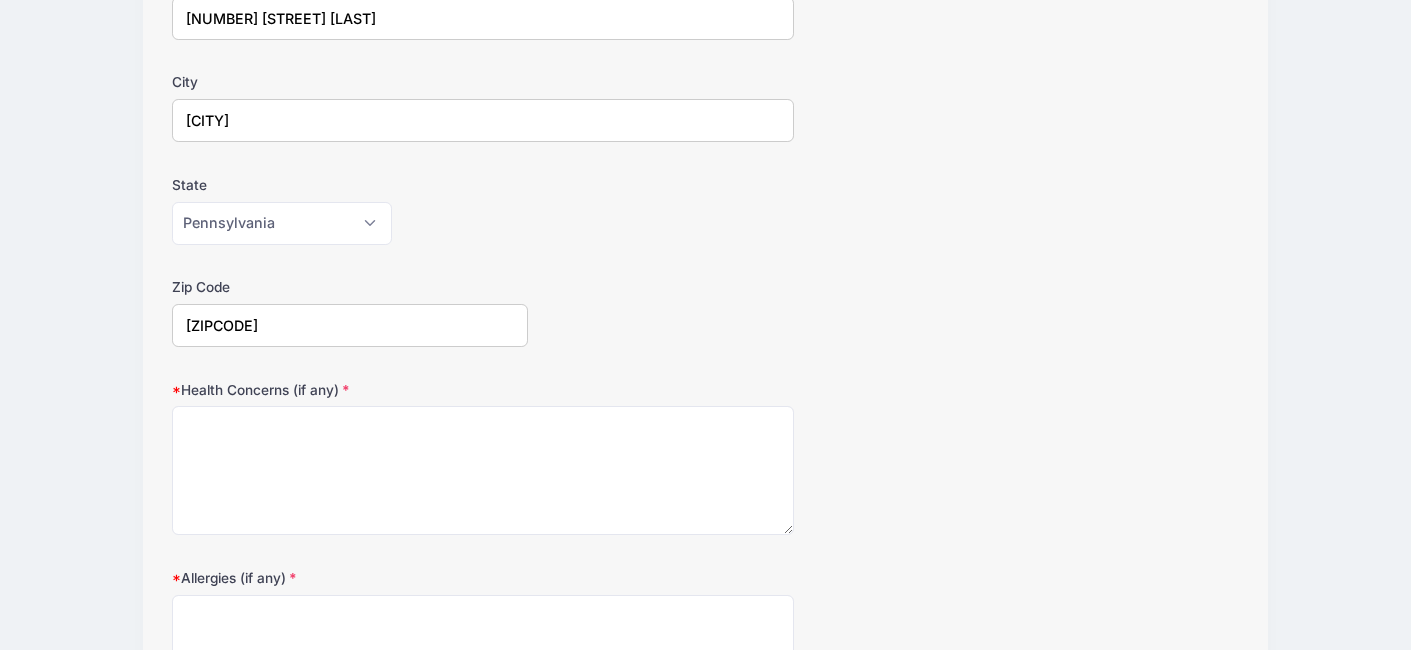 type on "[ZIPCODE]" 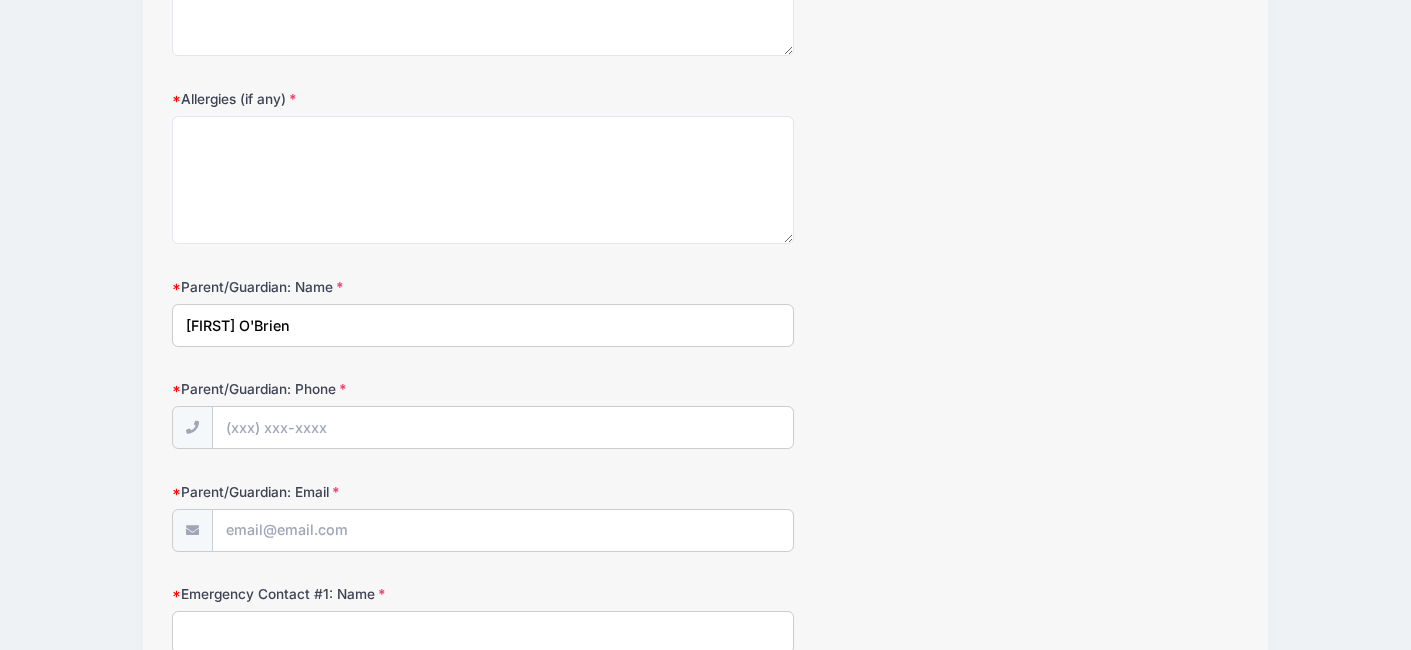 type on "[FIRST] O'Brien" 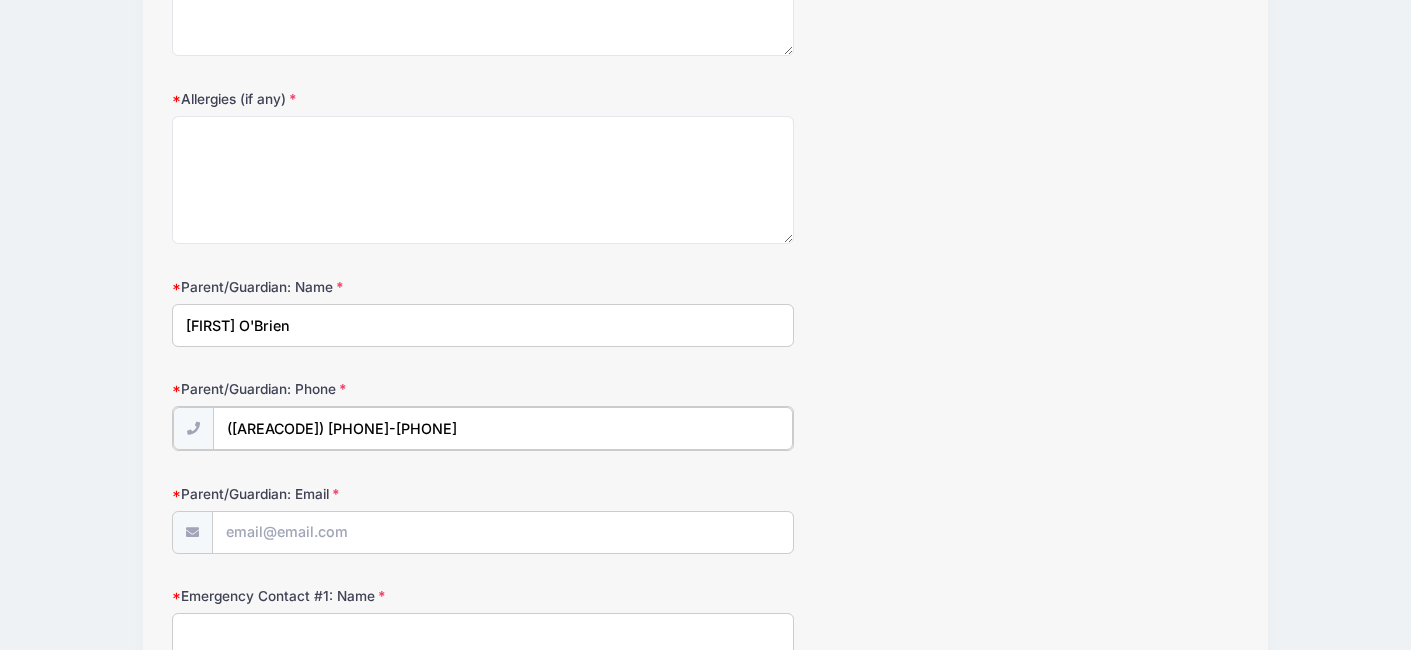 type on "([AREACODE]) [PHONE]-[PHONE]" 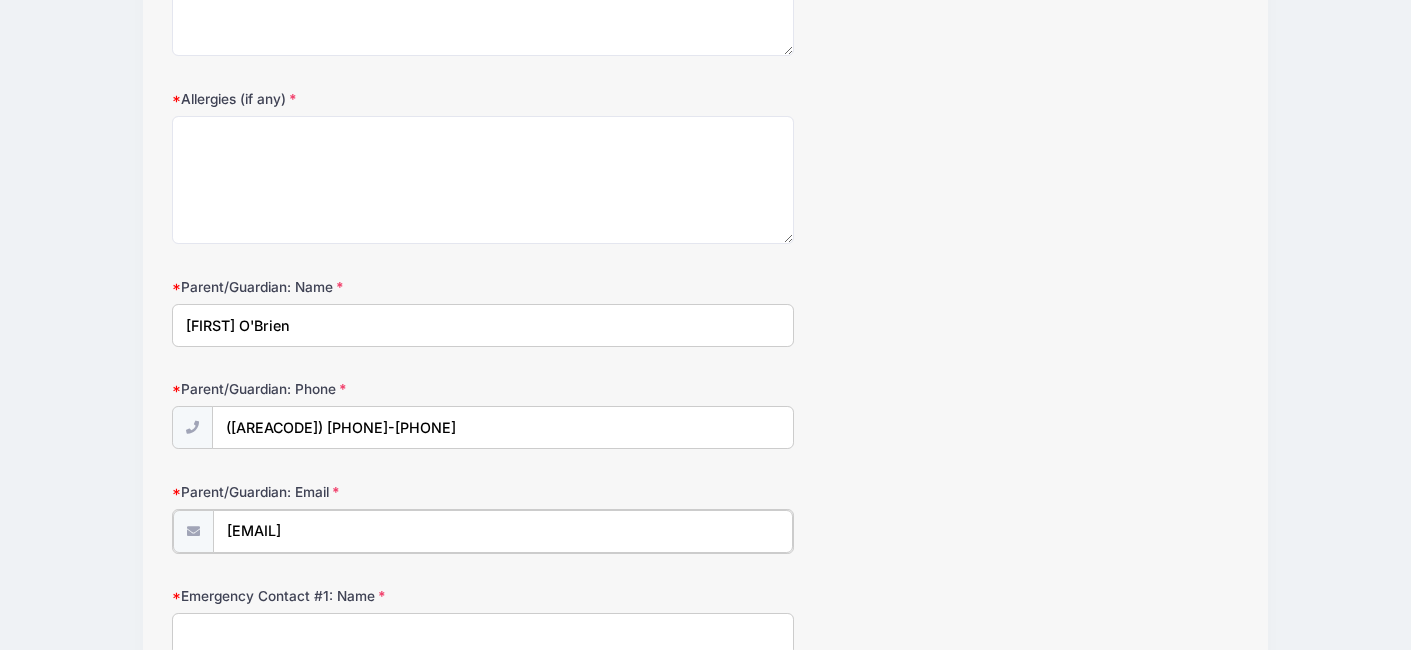 type on "[EMAIL]" 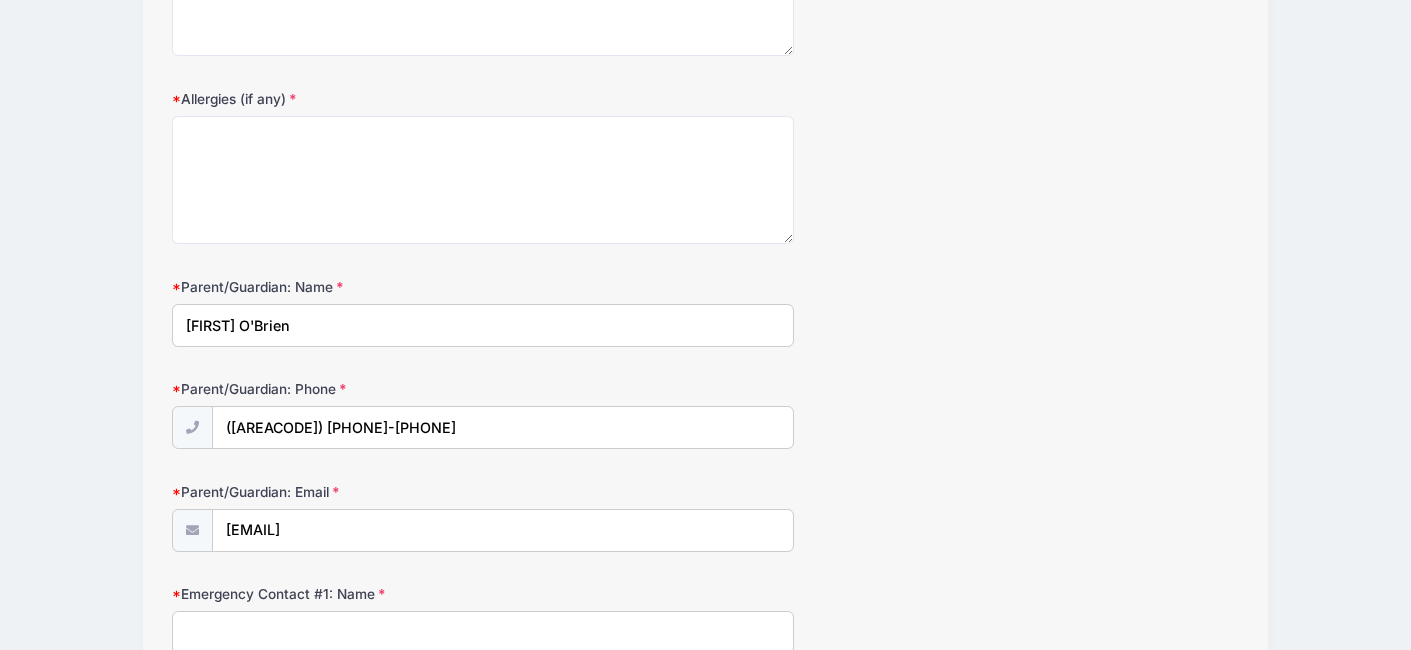 scroll, scrollTop: 888, scrollLeft: 0, axis: vertical 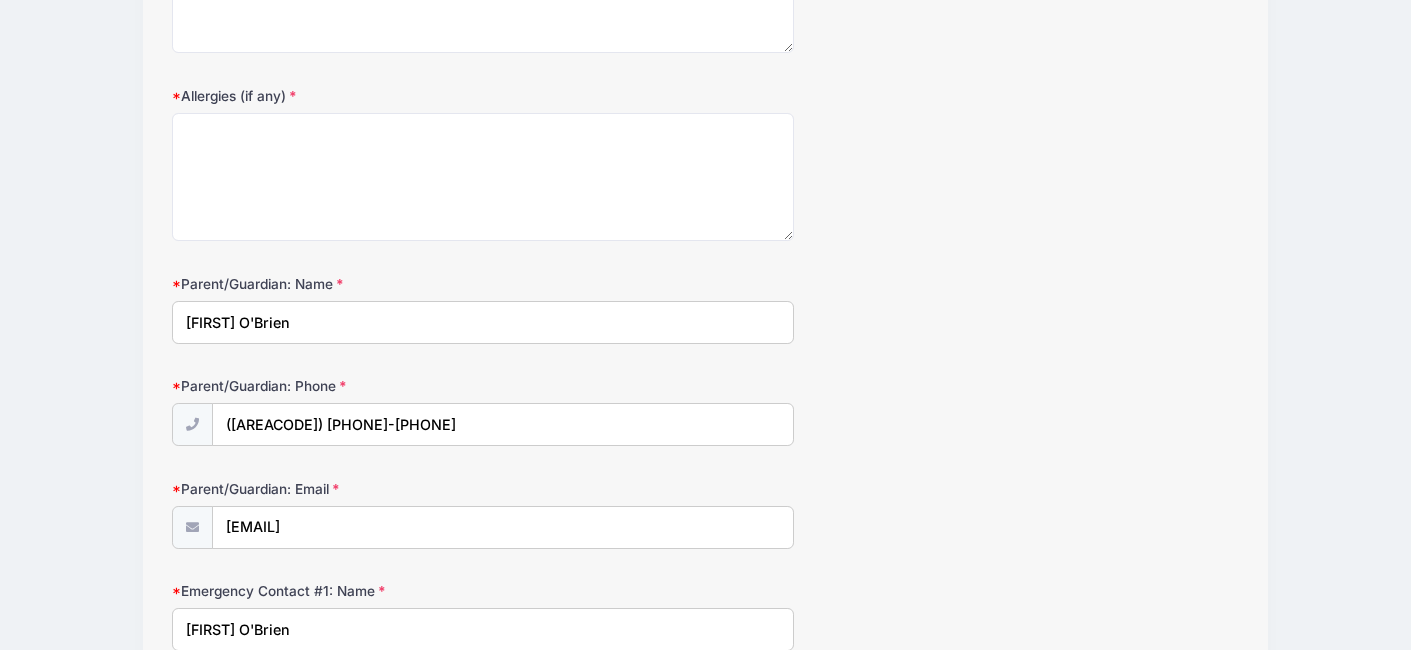 type on "[FIRST] O'Brien" 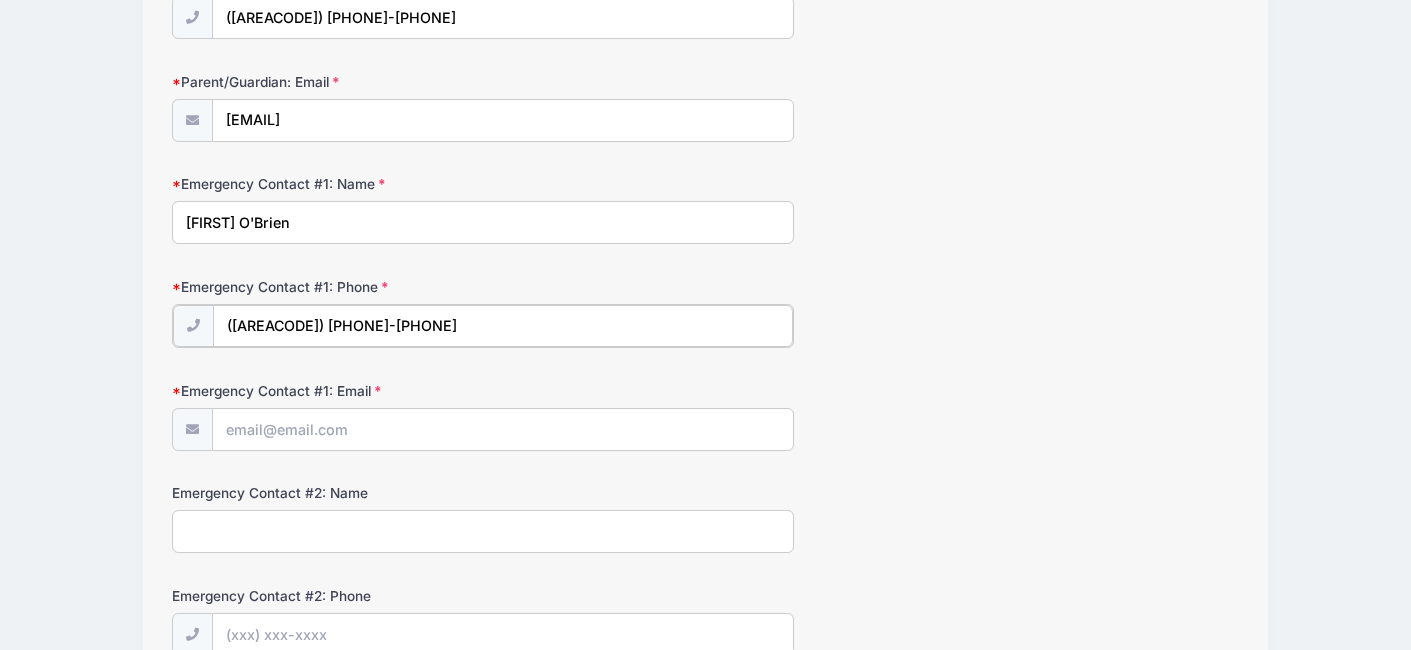 type on "([AREACODE]) [PHONE]-[PHONE]" 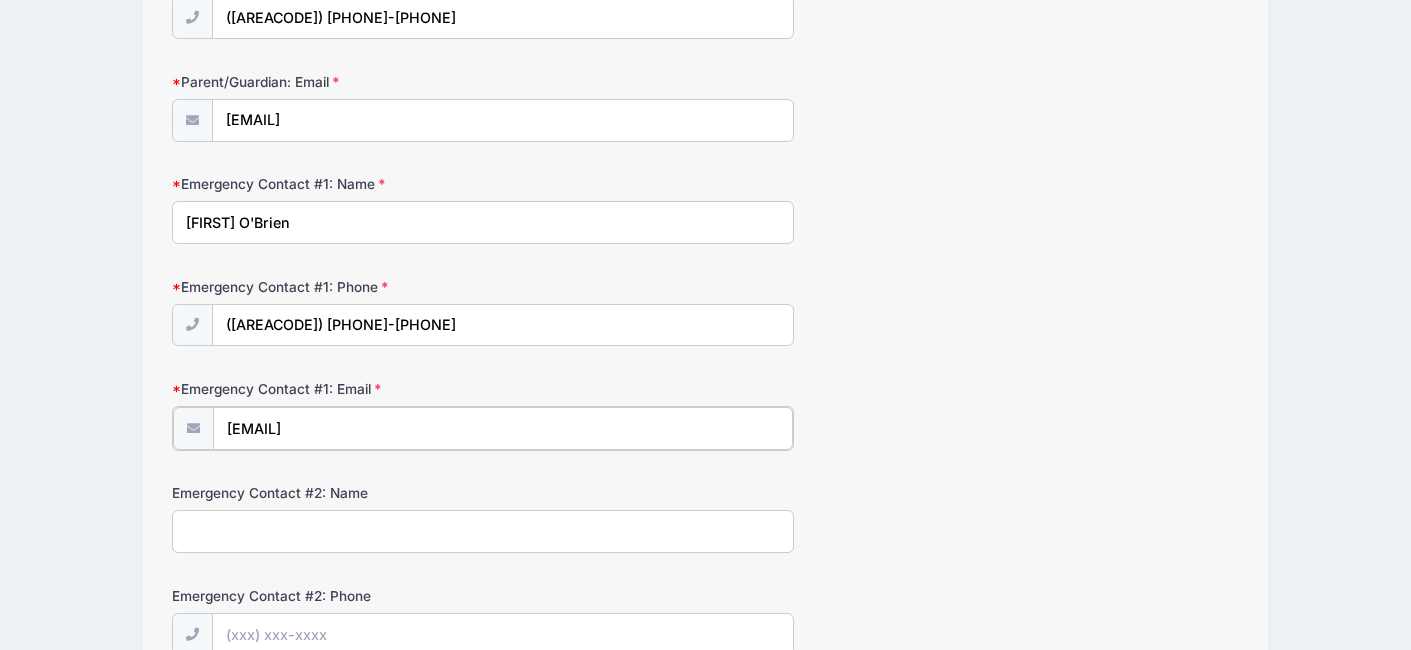 type on "[EMAIL]" 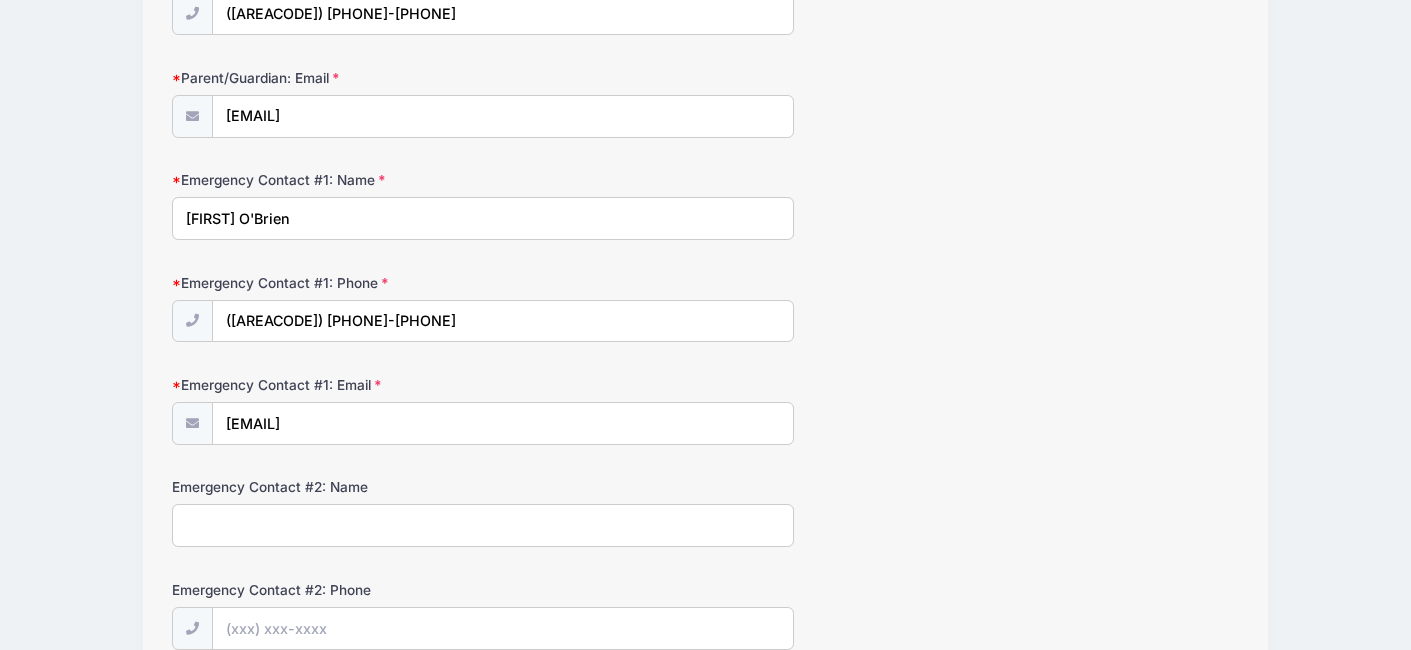 scroll, scrollTop: 1586, scrollLeft: 0, axis: vertical 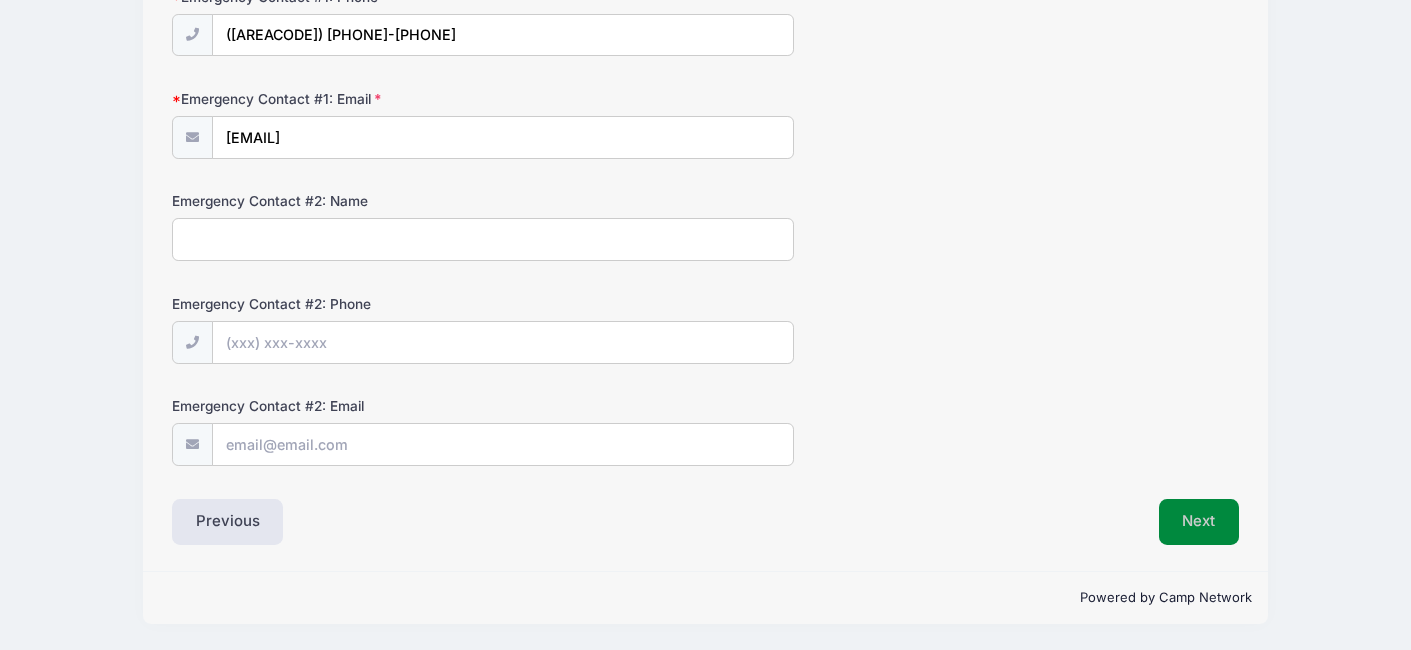 click on "Next" at bounding box center [1199, 522] 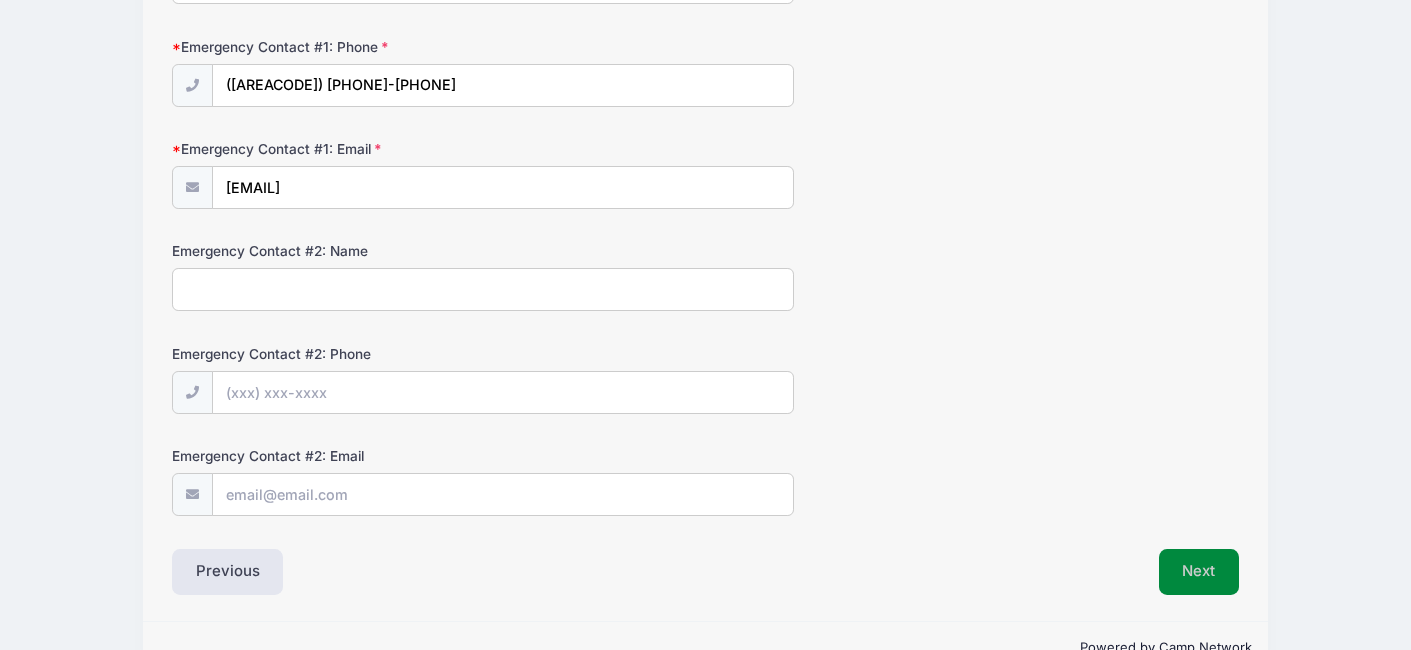 scroll, scrollTop: 0, scrollLeft: 0, axis: both 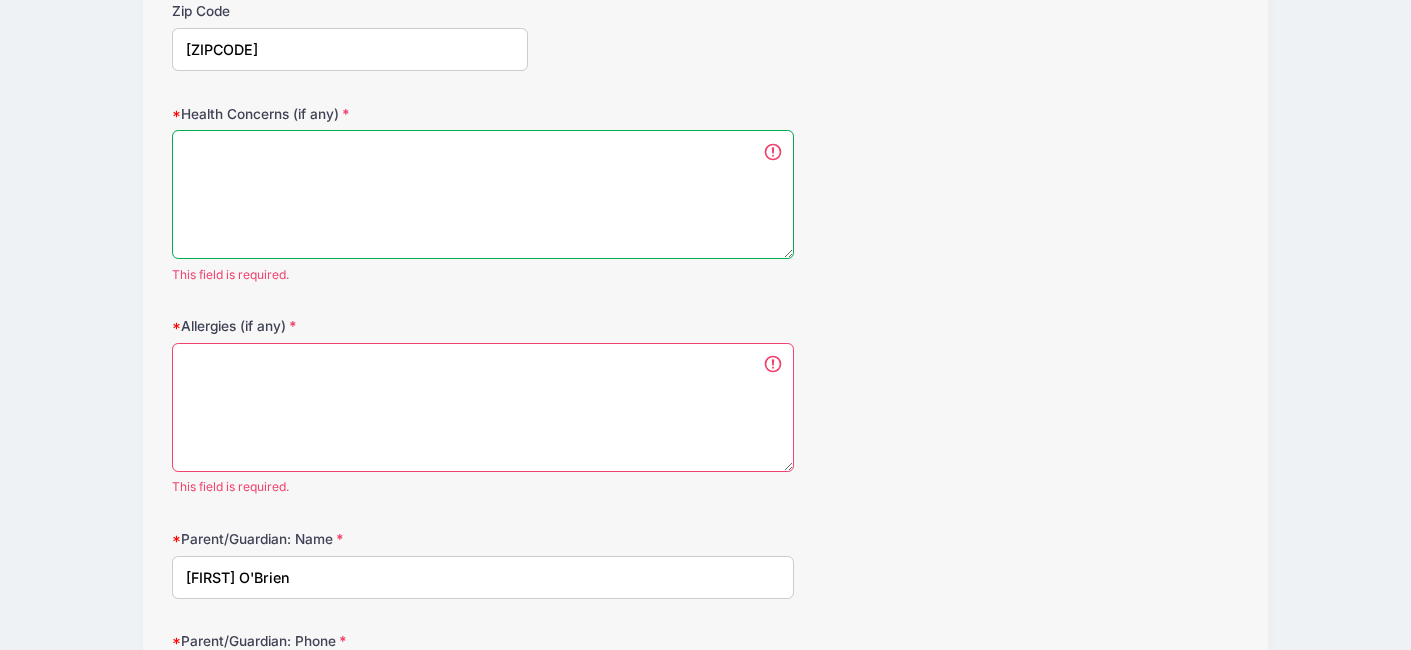 click on "Health Concerns (if any)" at bounding box center [483, 194] 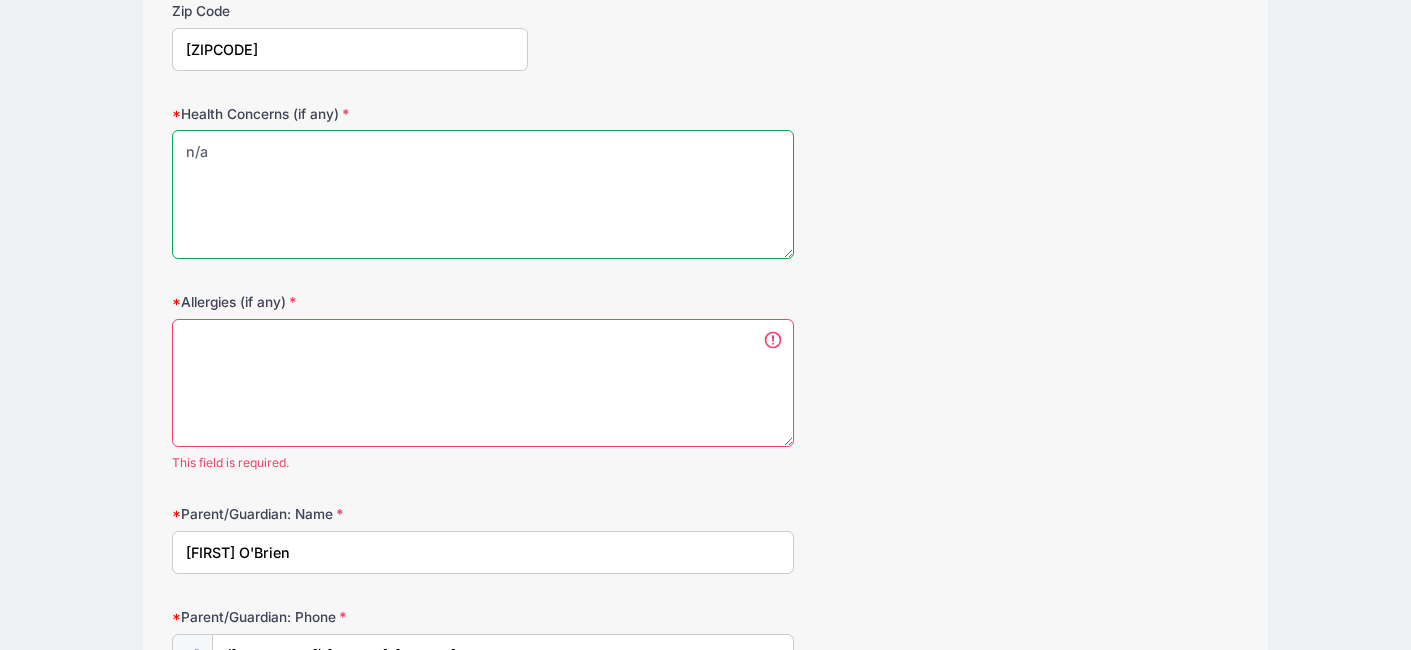 type on "n/a" 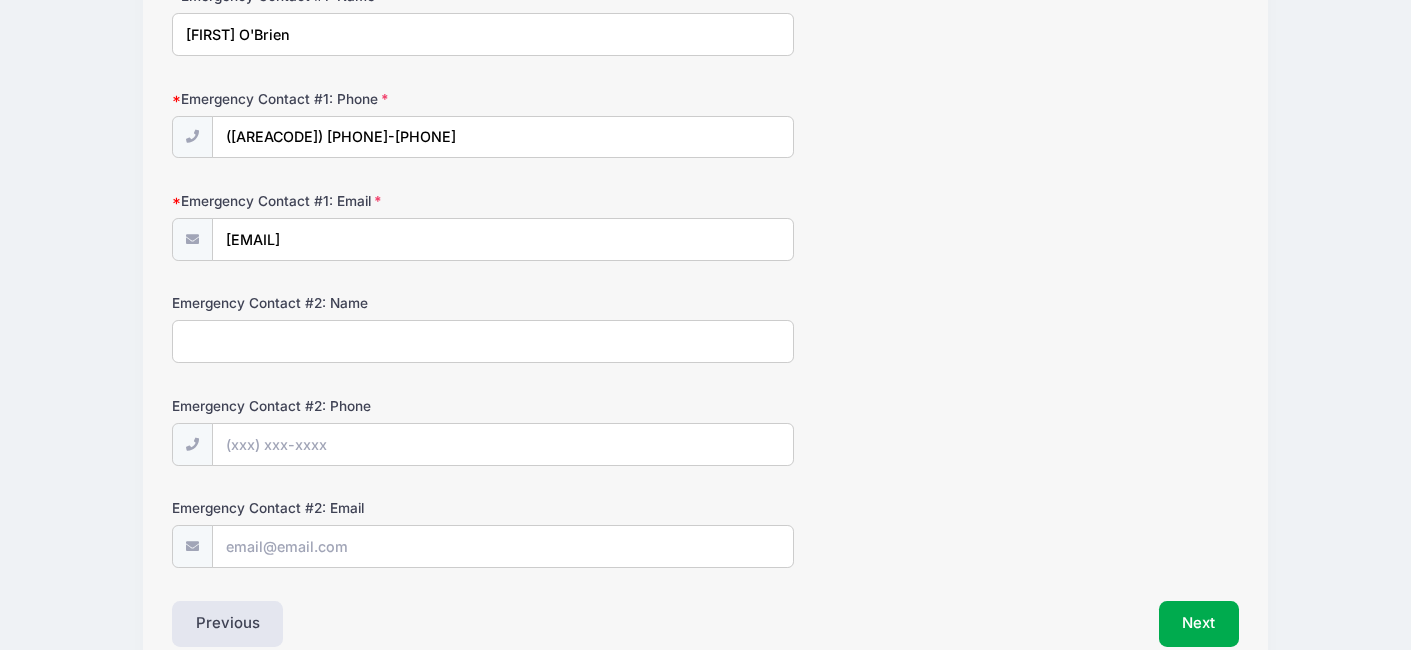 scroll, scrollTop: 1584, scrollLeft: 0, axis: vertical 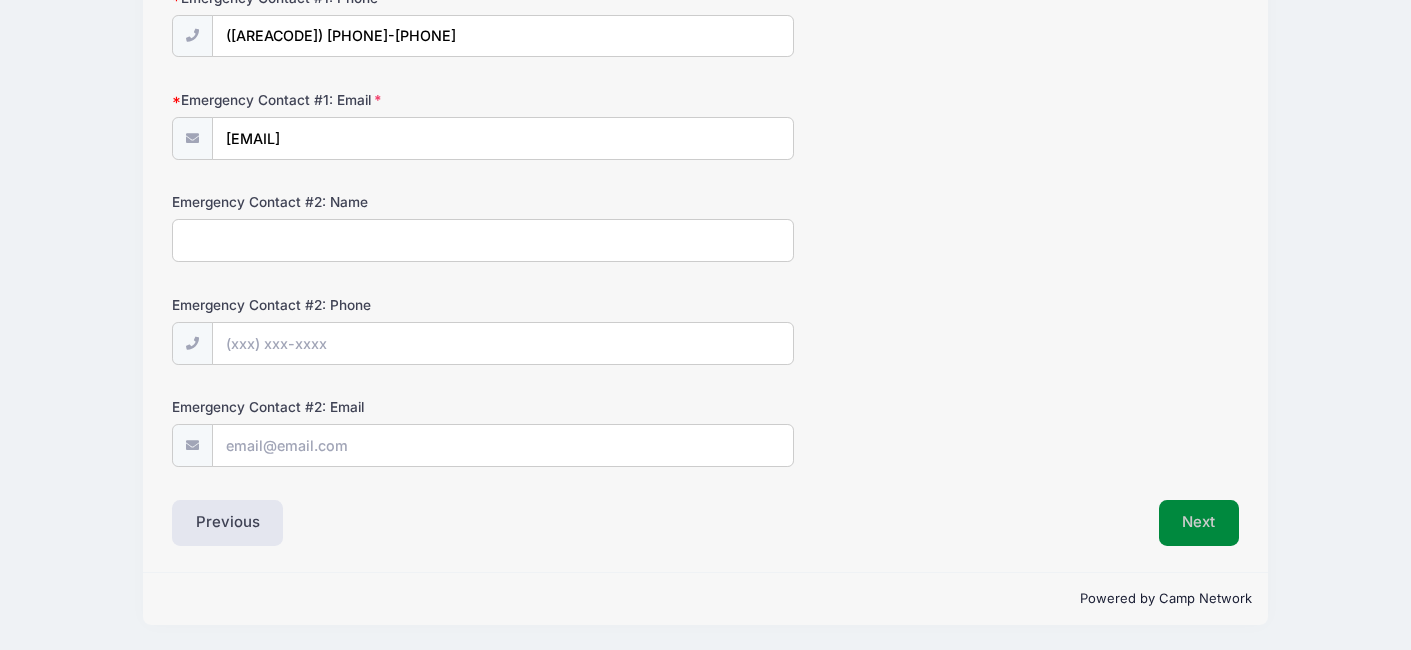 type on "n/a" 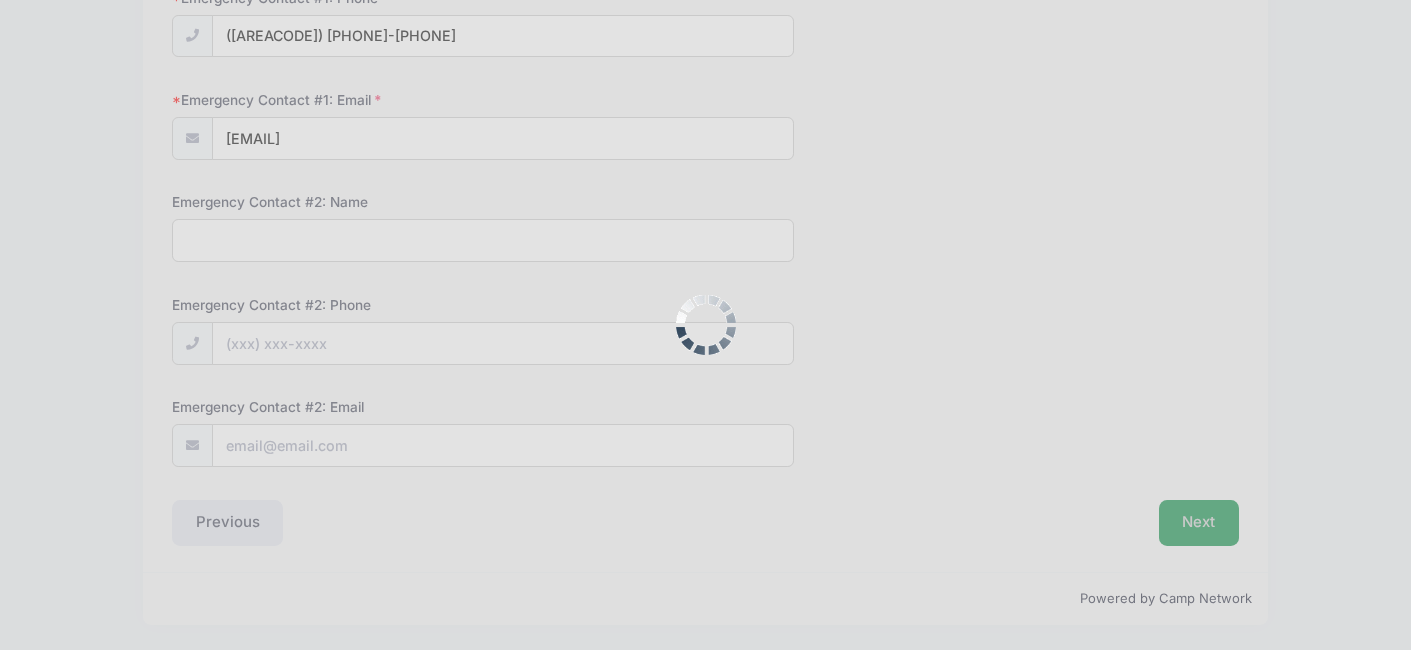 scroll, scrollTop: 0, scrollLeft: 0, axis: both 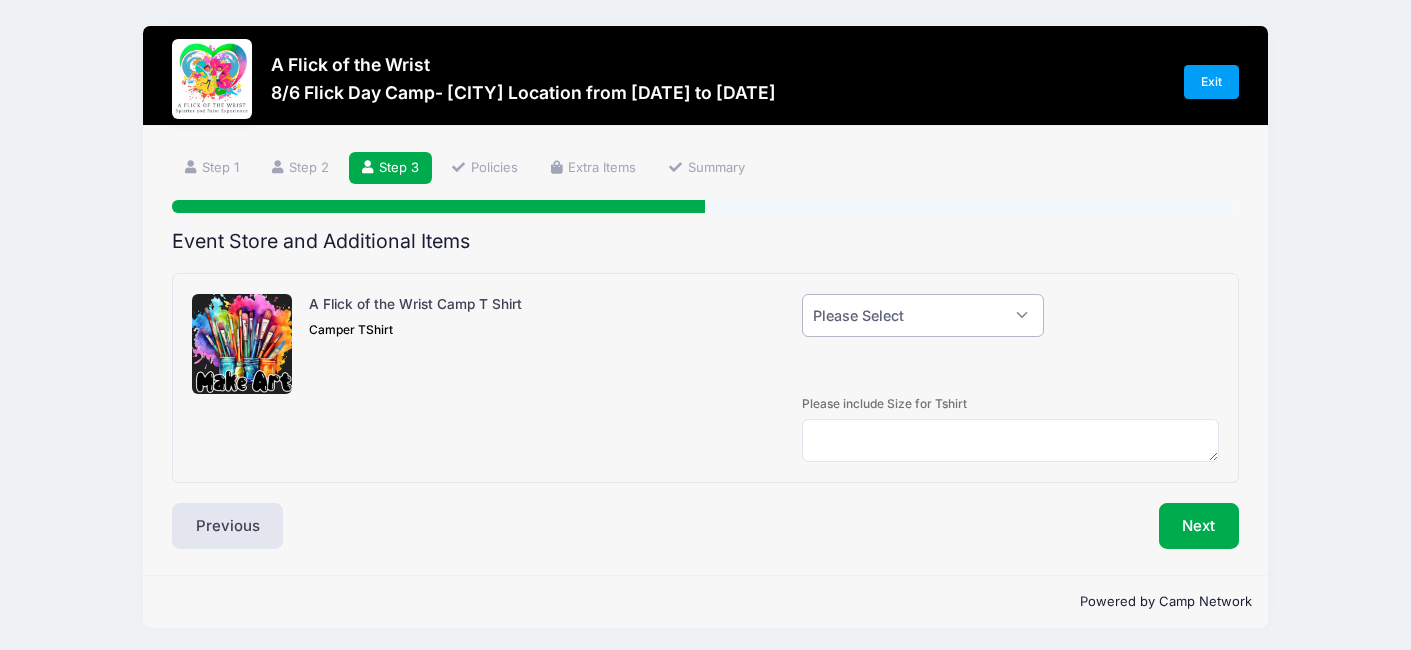 click on "Please Select Yes (+$28.00)
No" at bounding box center [923, 315] 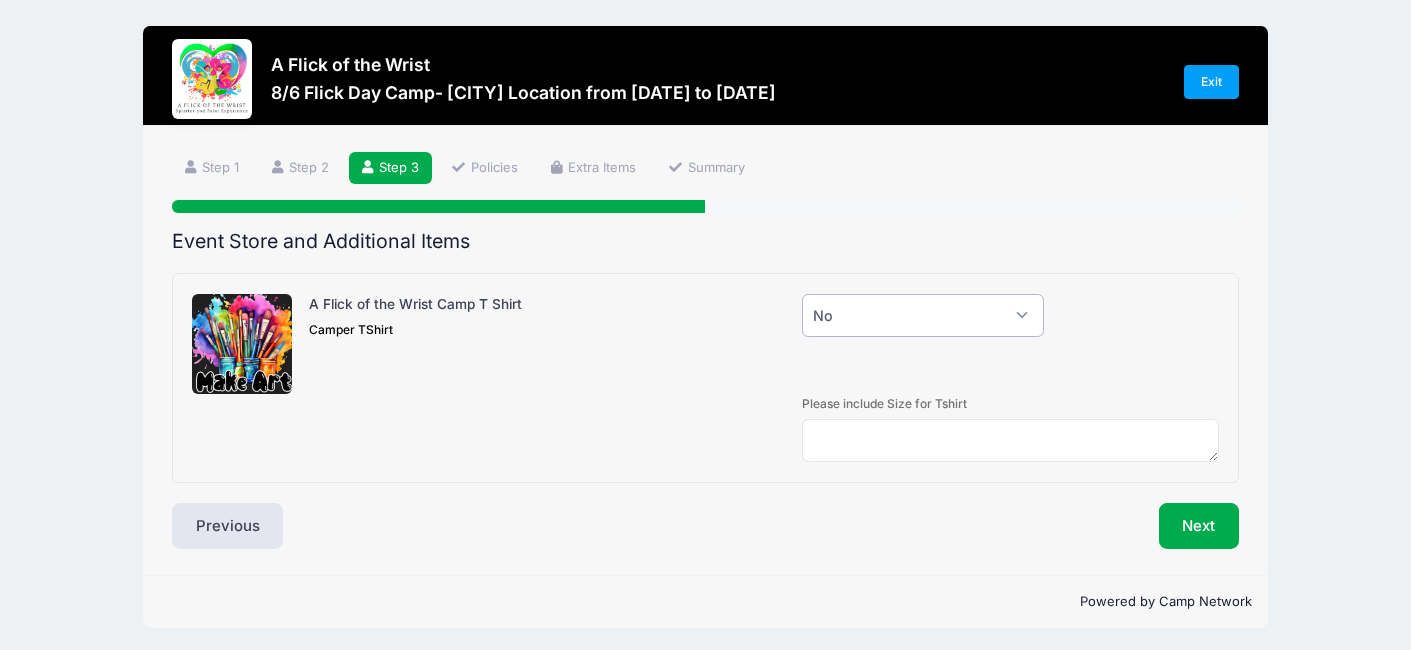 click on "Please Select Yes (+$28.00)
No" at bounding box center (923, 315) 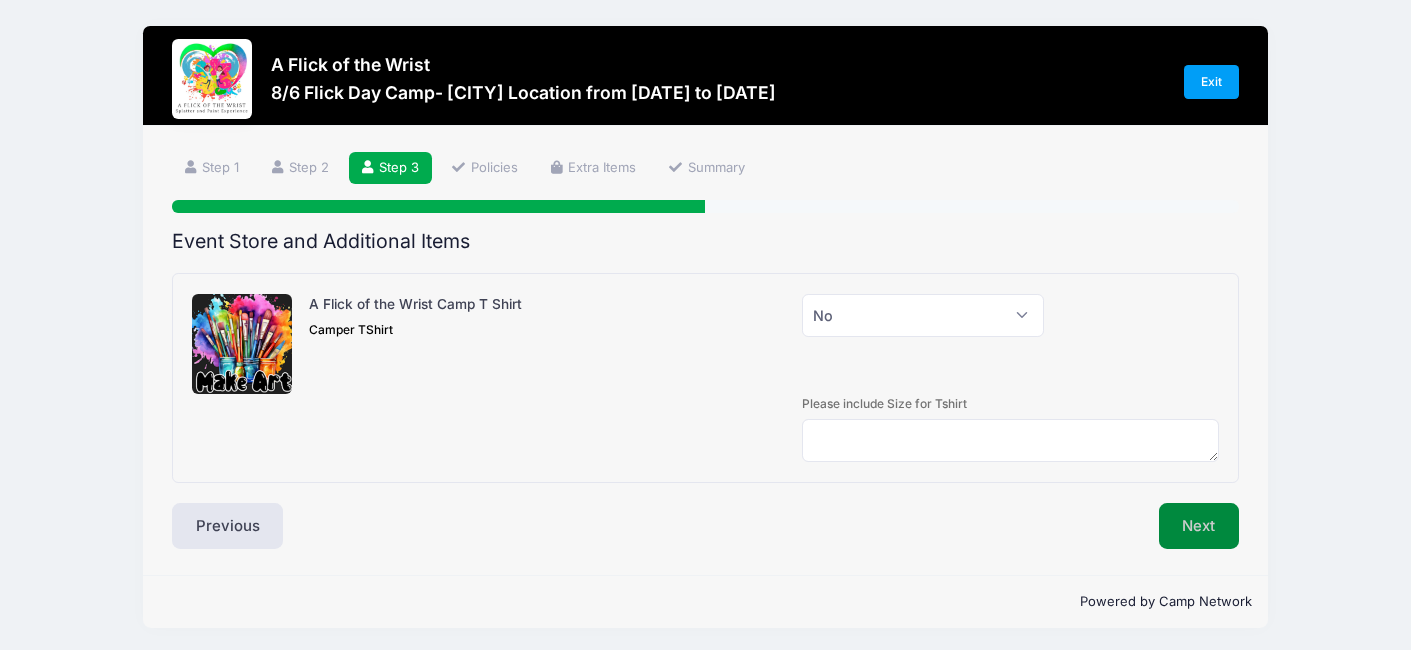 click on "Next" at bounding box center (1199, 526) 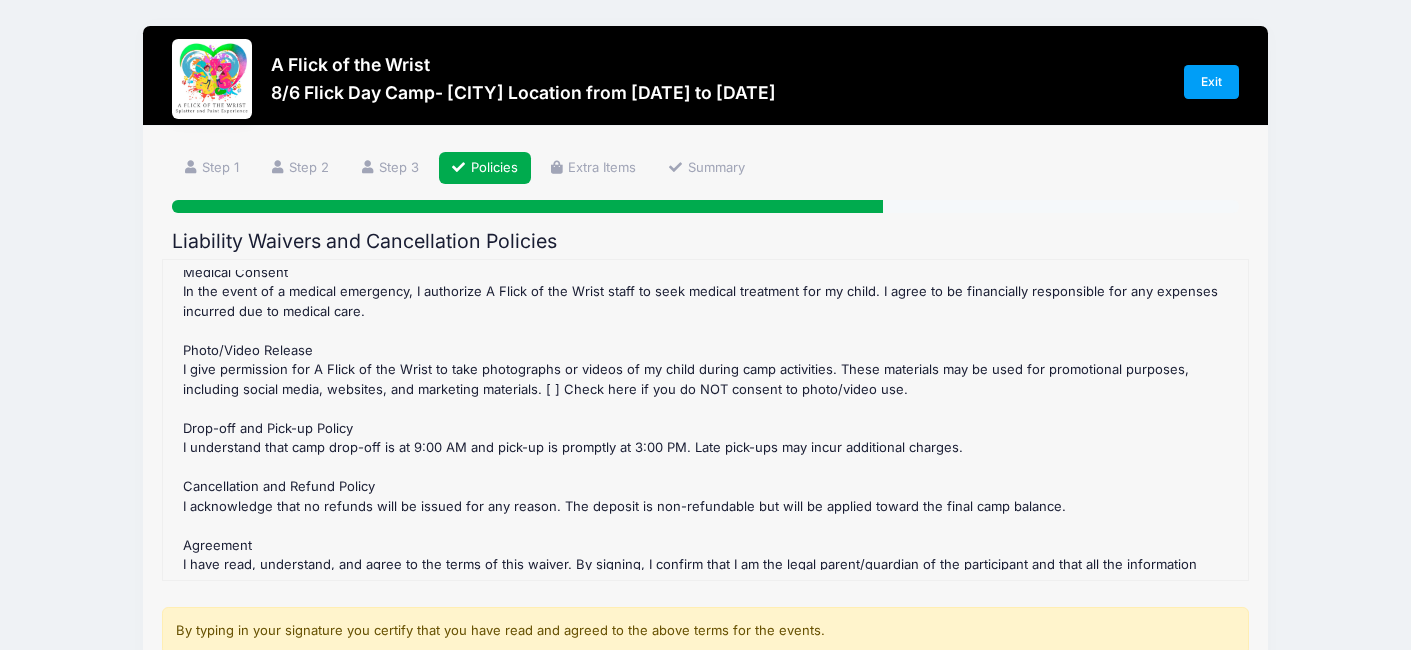 scroll, scrollTop: 480, scrollLeft: 0, axis: vertical 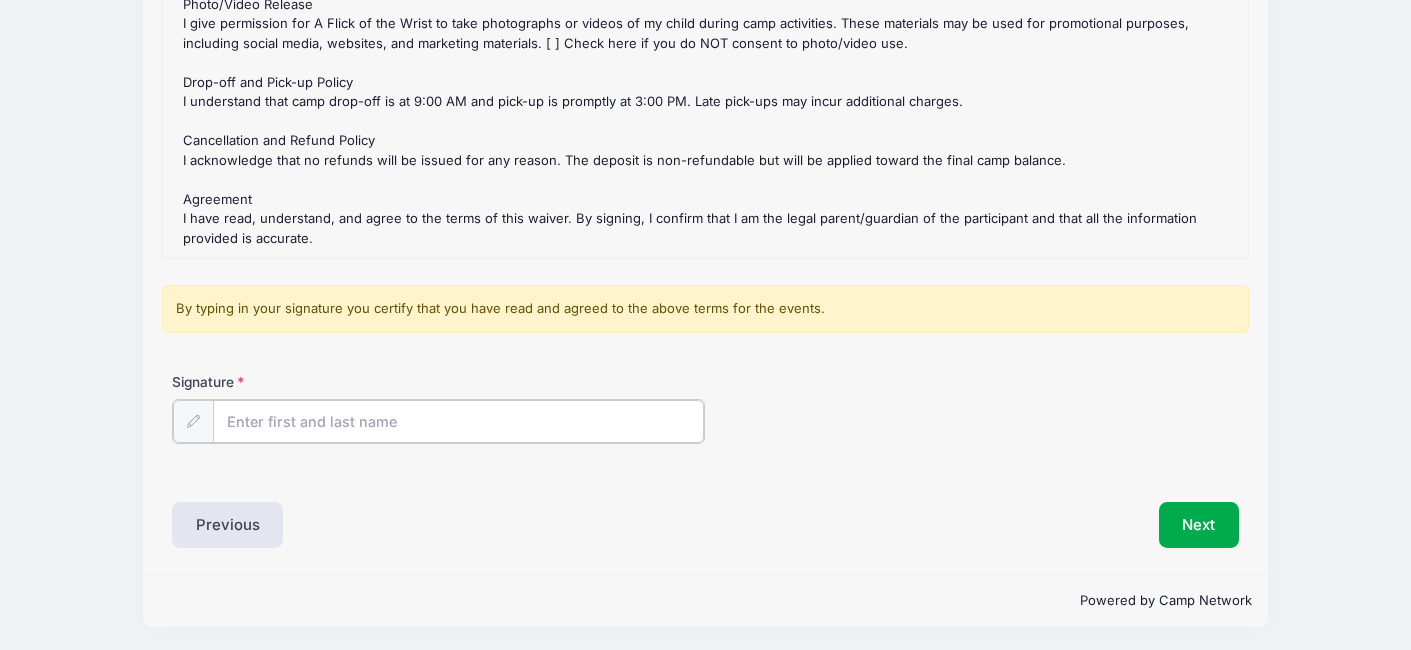 click on "Signature" at bounding box center [459, 421] 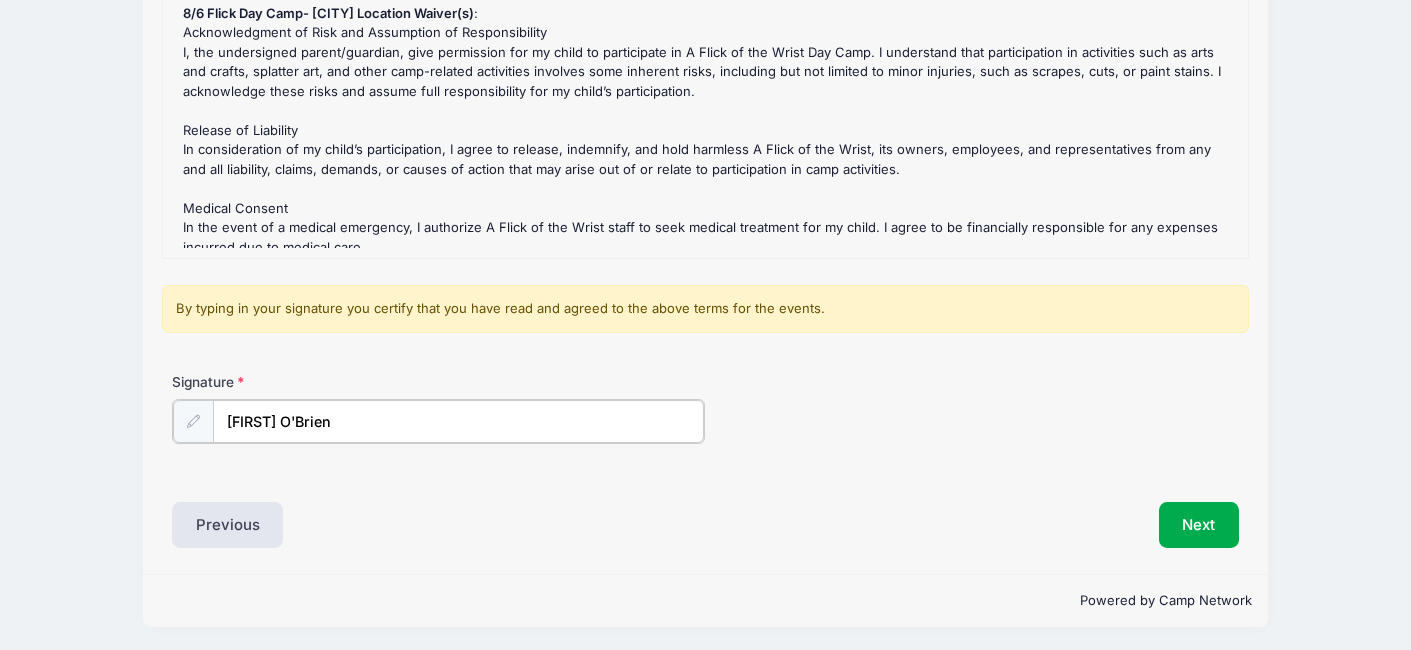 scroll, scrollTop: 197, scrollLeft: 0, axis: vertical 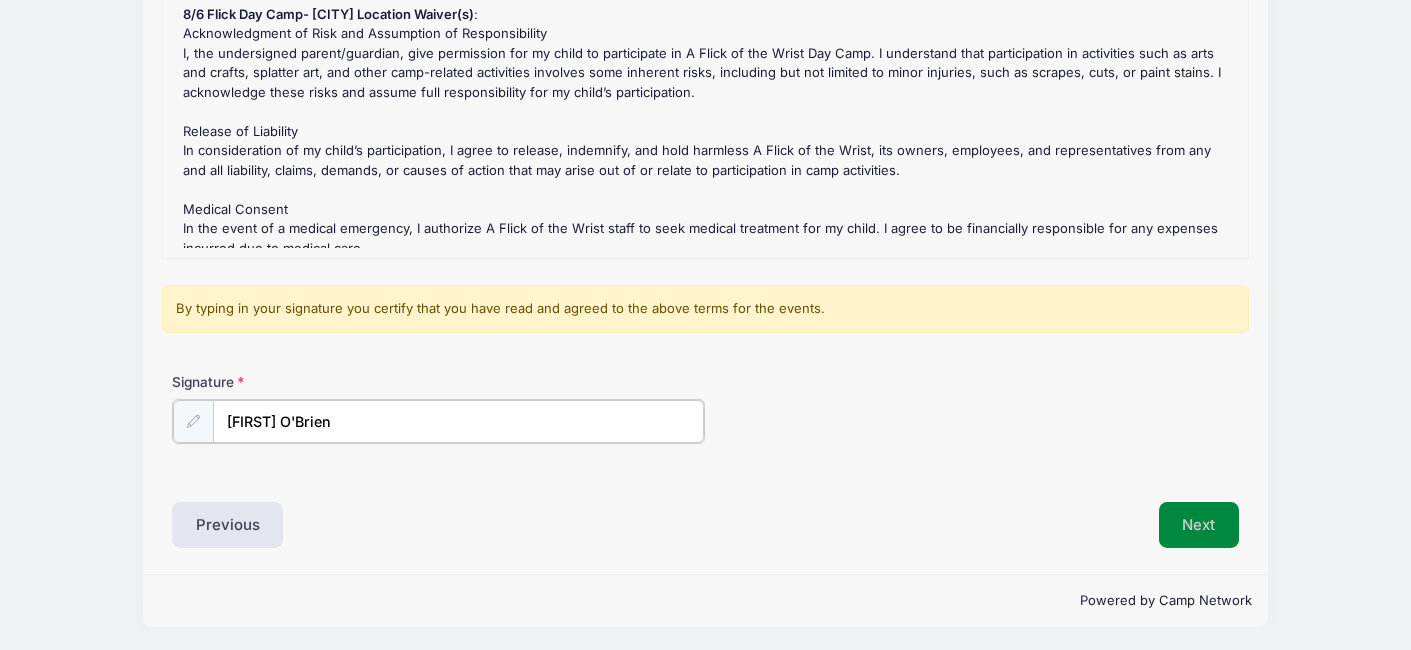 type on "[FIRST] O'Brien" 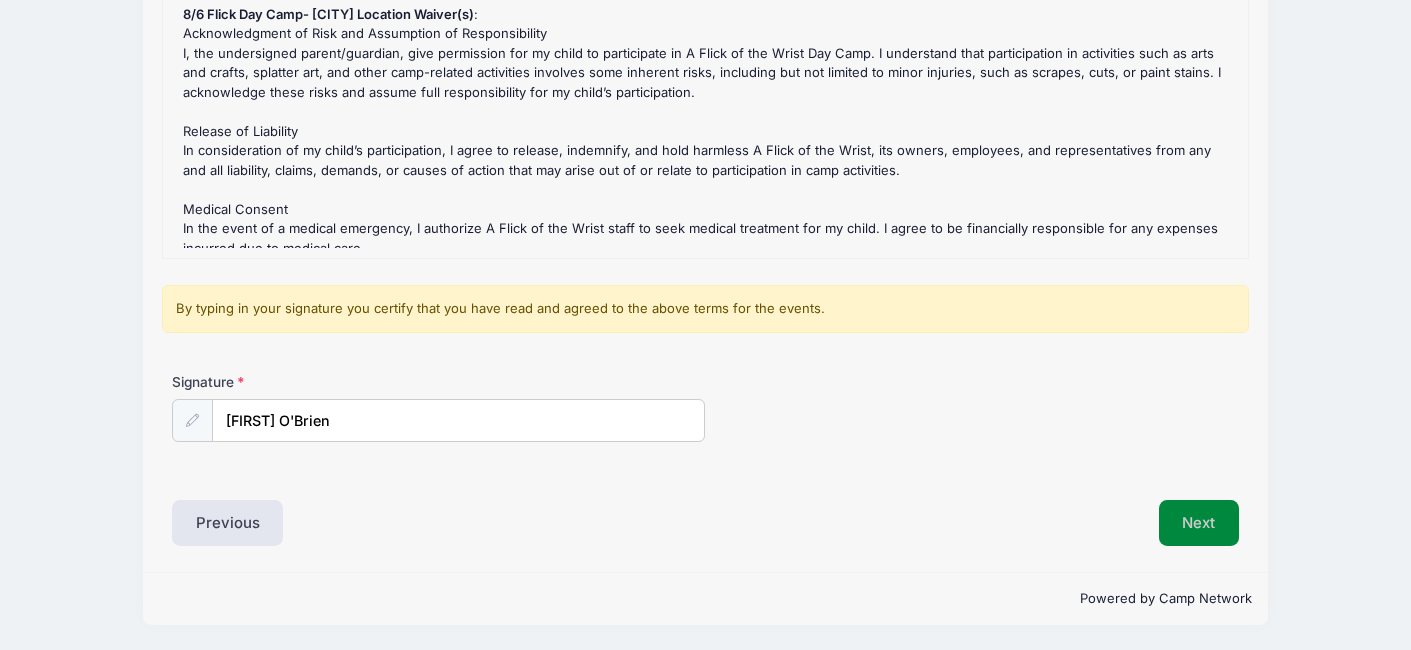 click on "Next" at bounding box center [1199, 523] 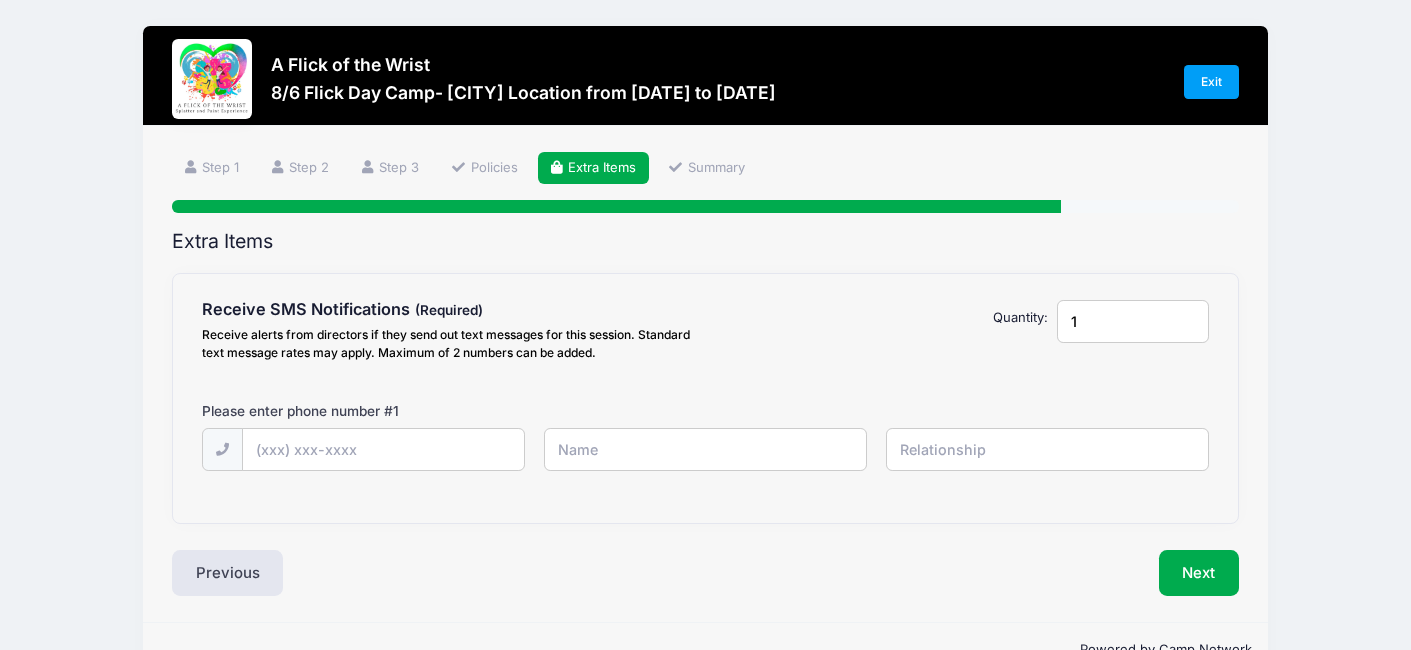 scroll, scrollTop: 0, scrollLeft: 0, axis: both 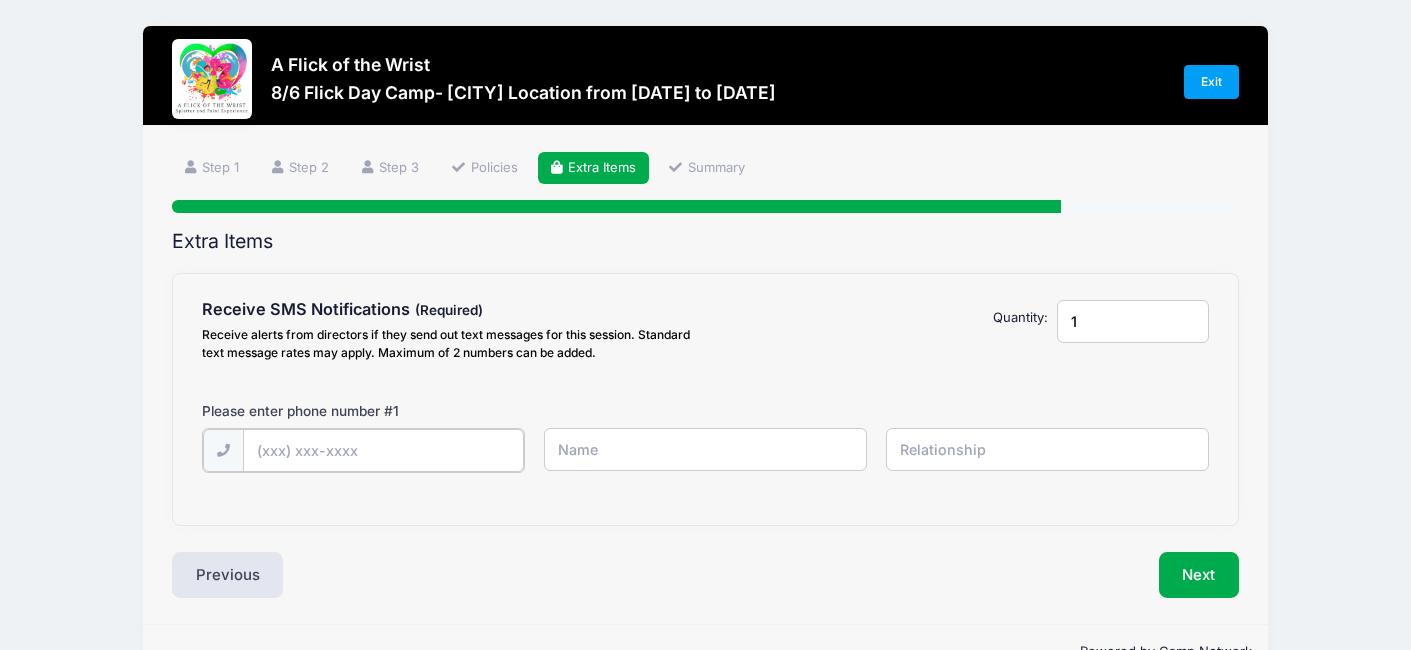 click at bounding box center (0, 0) 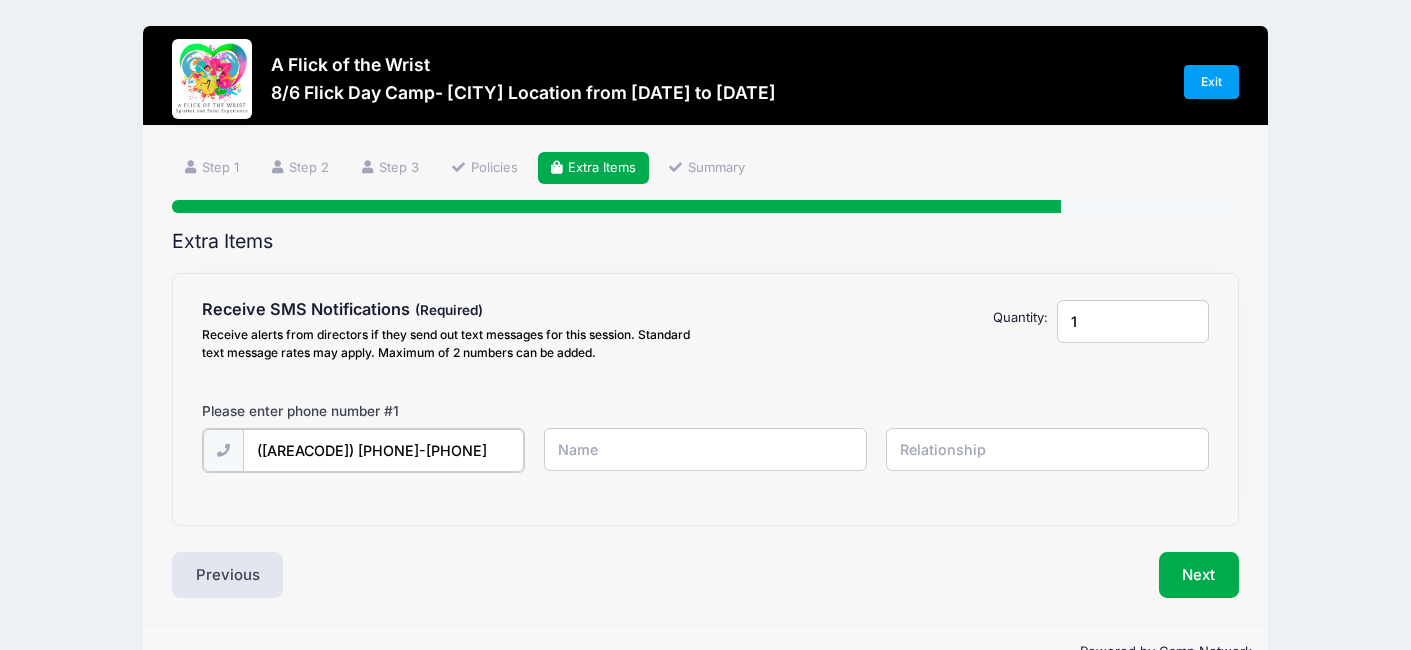 type on "([AREACODE]) [PHONE]-[PHONE]" 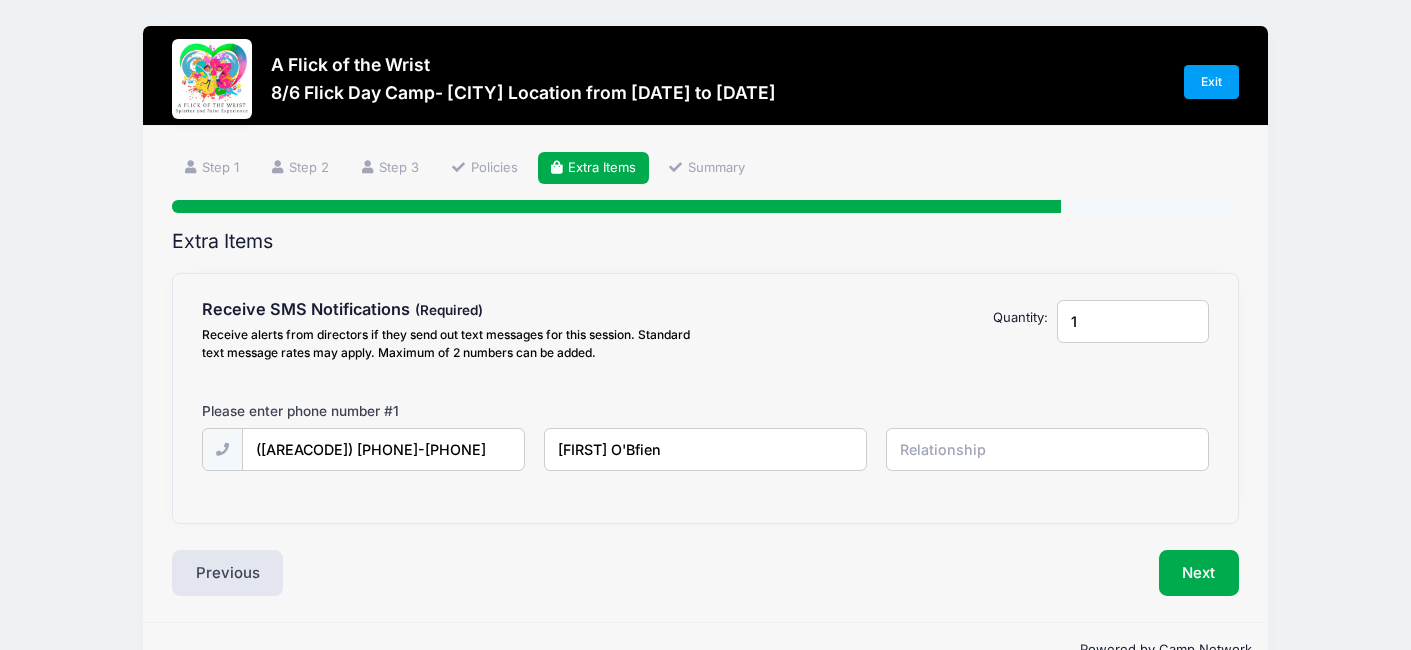 click on "[FIRST] O'Bfien" at bounding box center [0, 0] 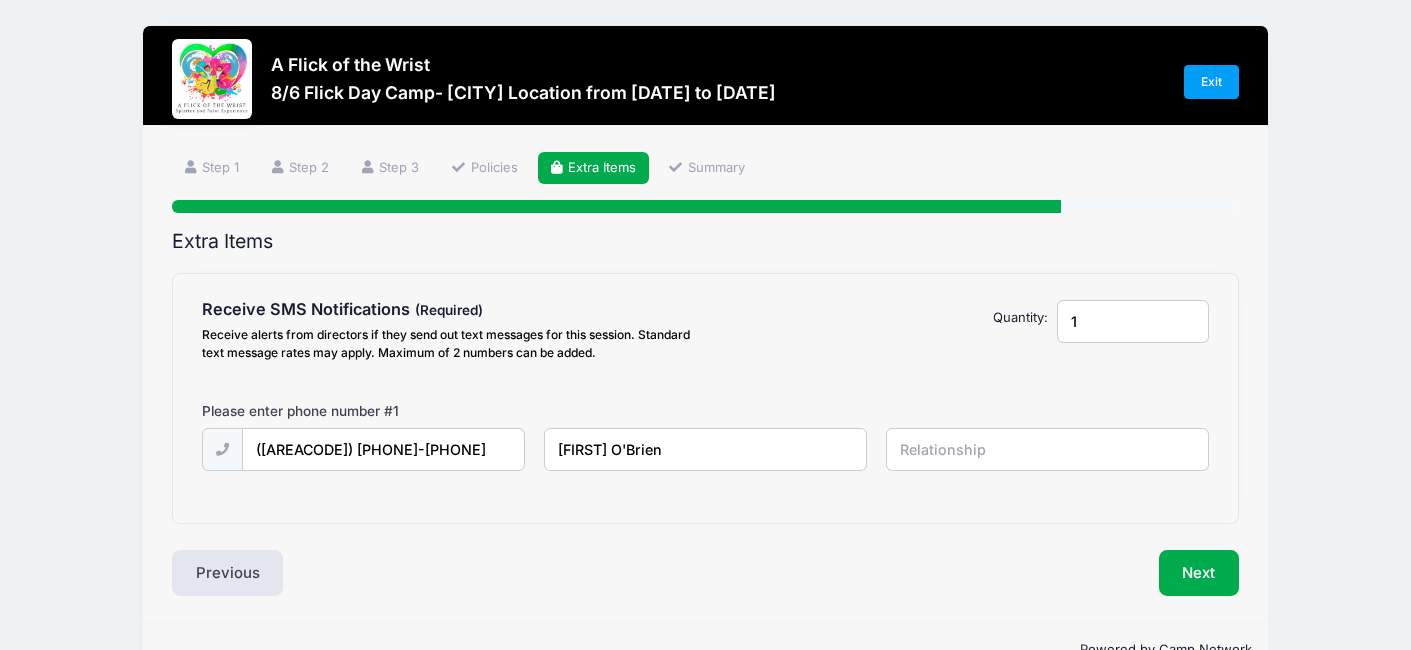 type on "[FIRST] O'Brien" 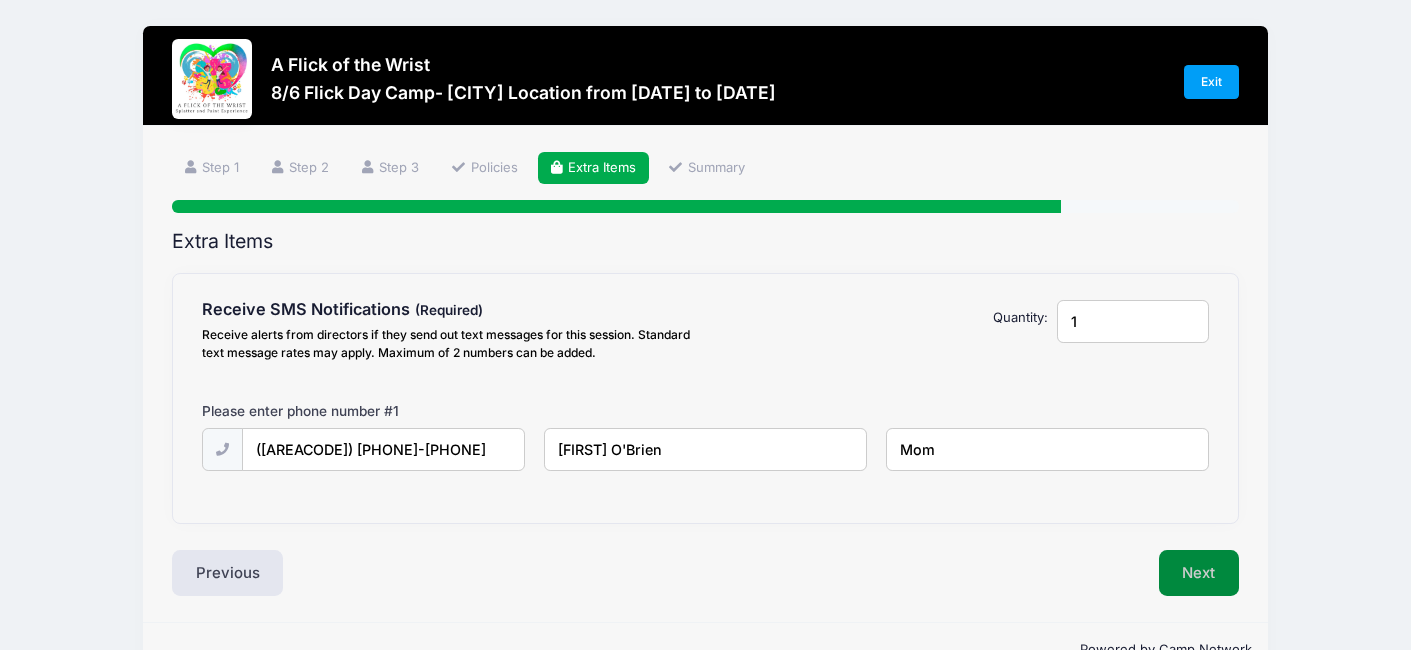 type on "Mom" 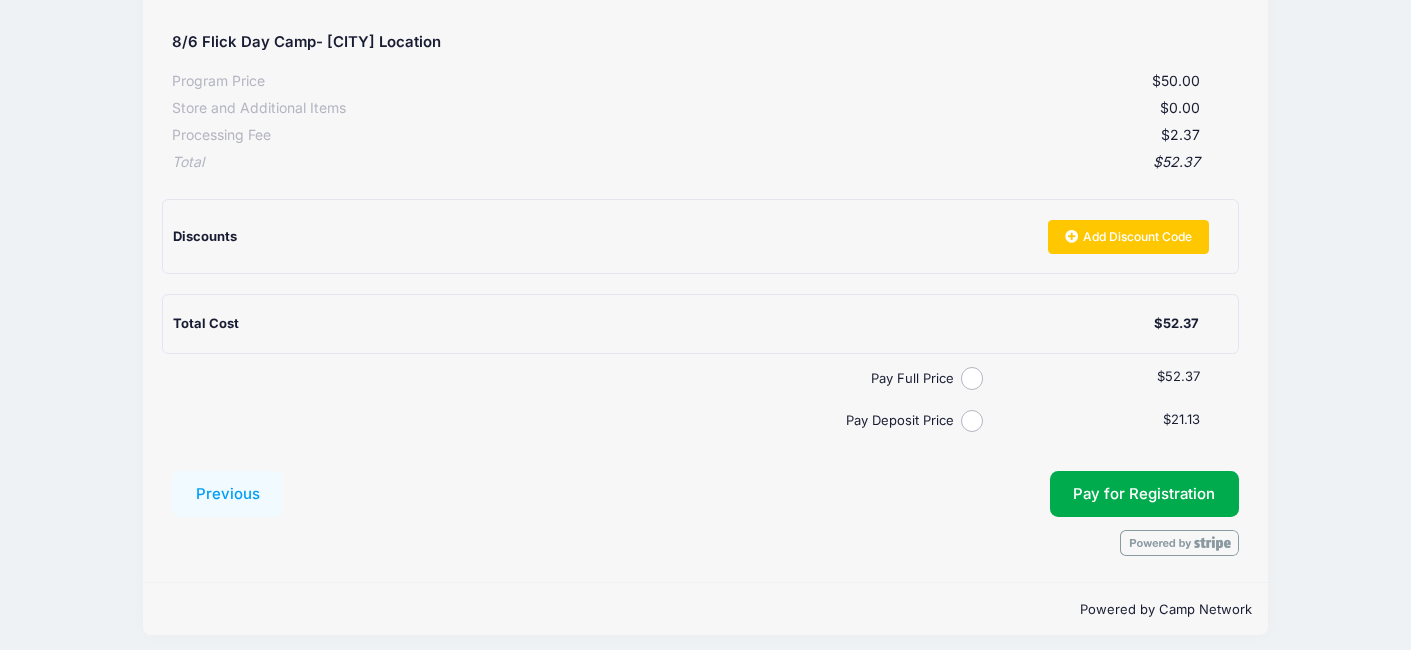 scroll, scrollTop: 403, scrollLeft: 0, axis: vertical 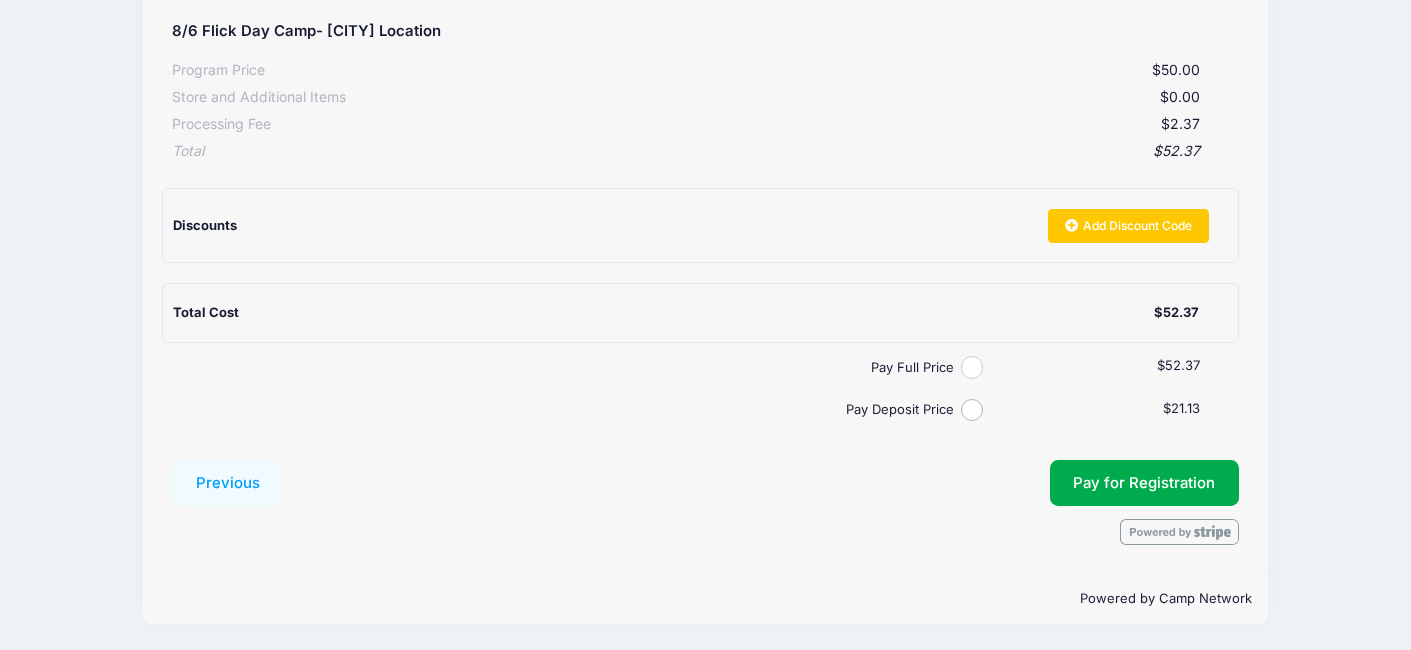 click on "Pay Full Price" at bounding box center [972, 367] 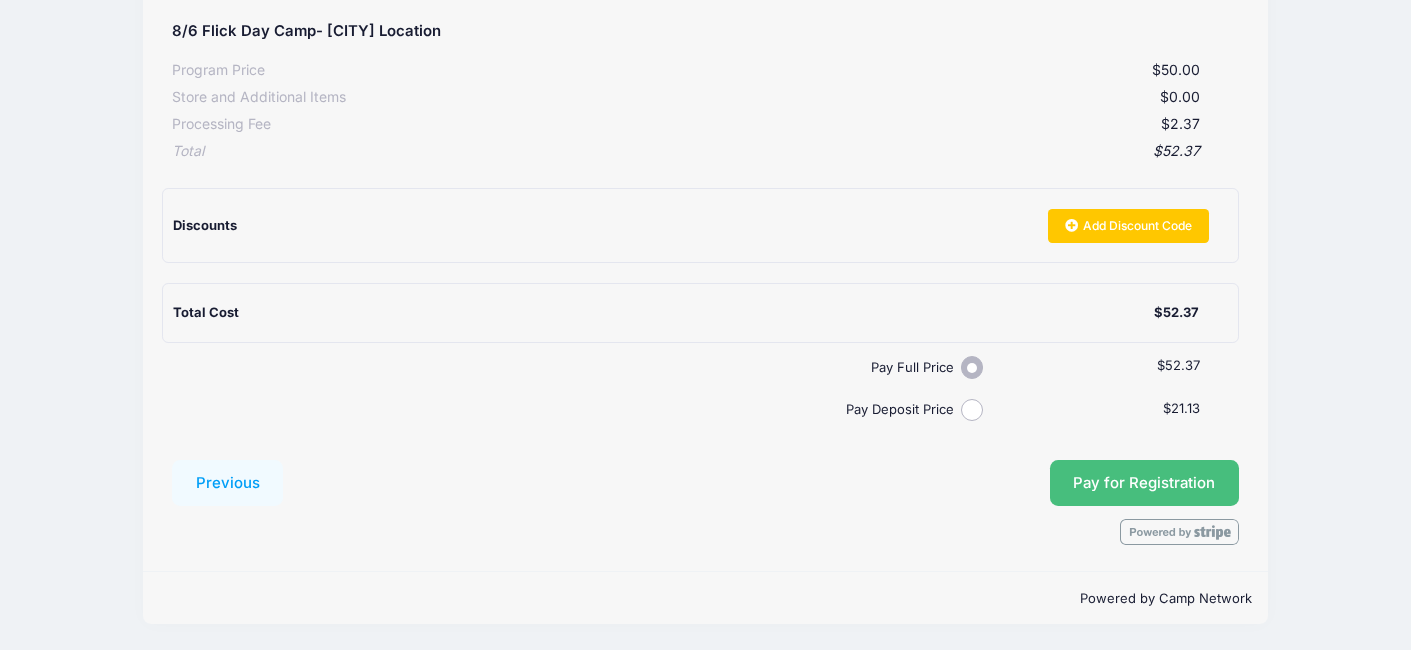 click on "Pay for Registration" at bounding box center [1144, 483] 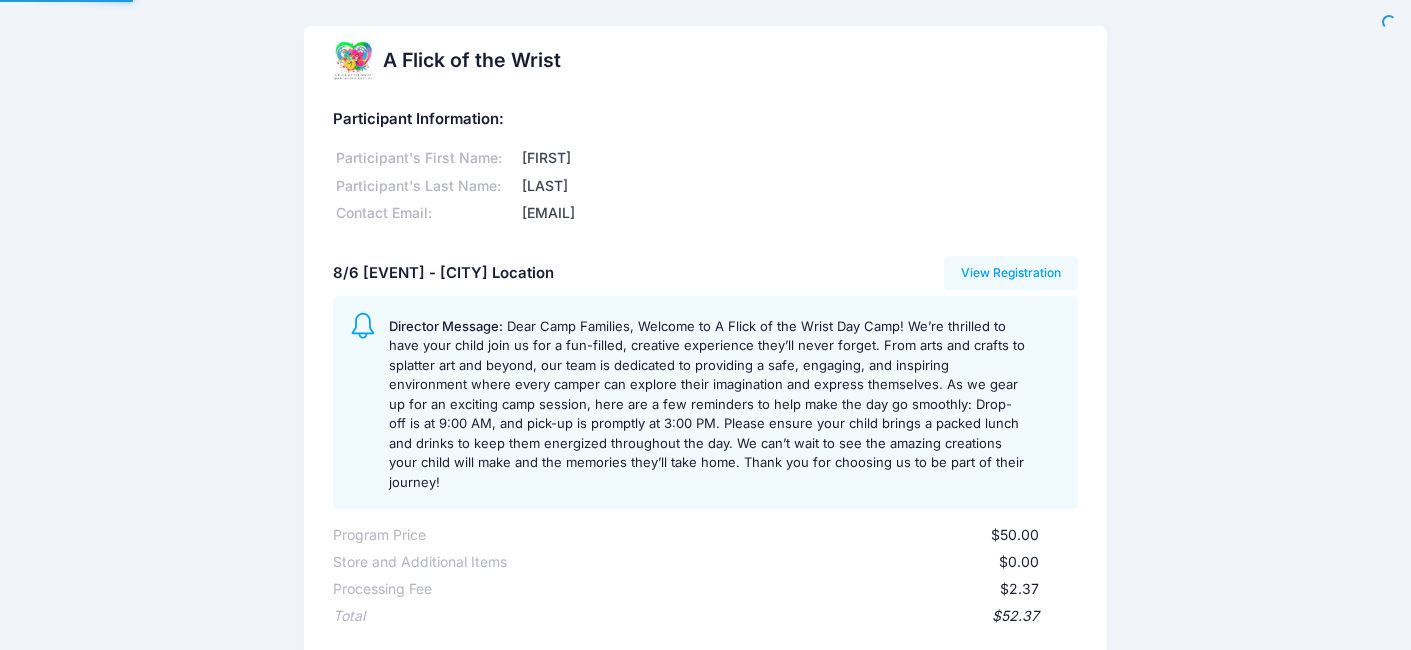 scroll, scrollTop: 0, scrollLeft: 0, axis: both 